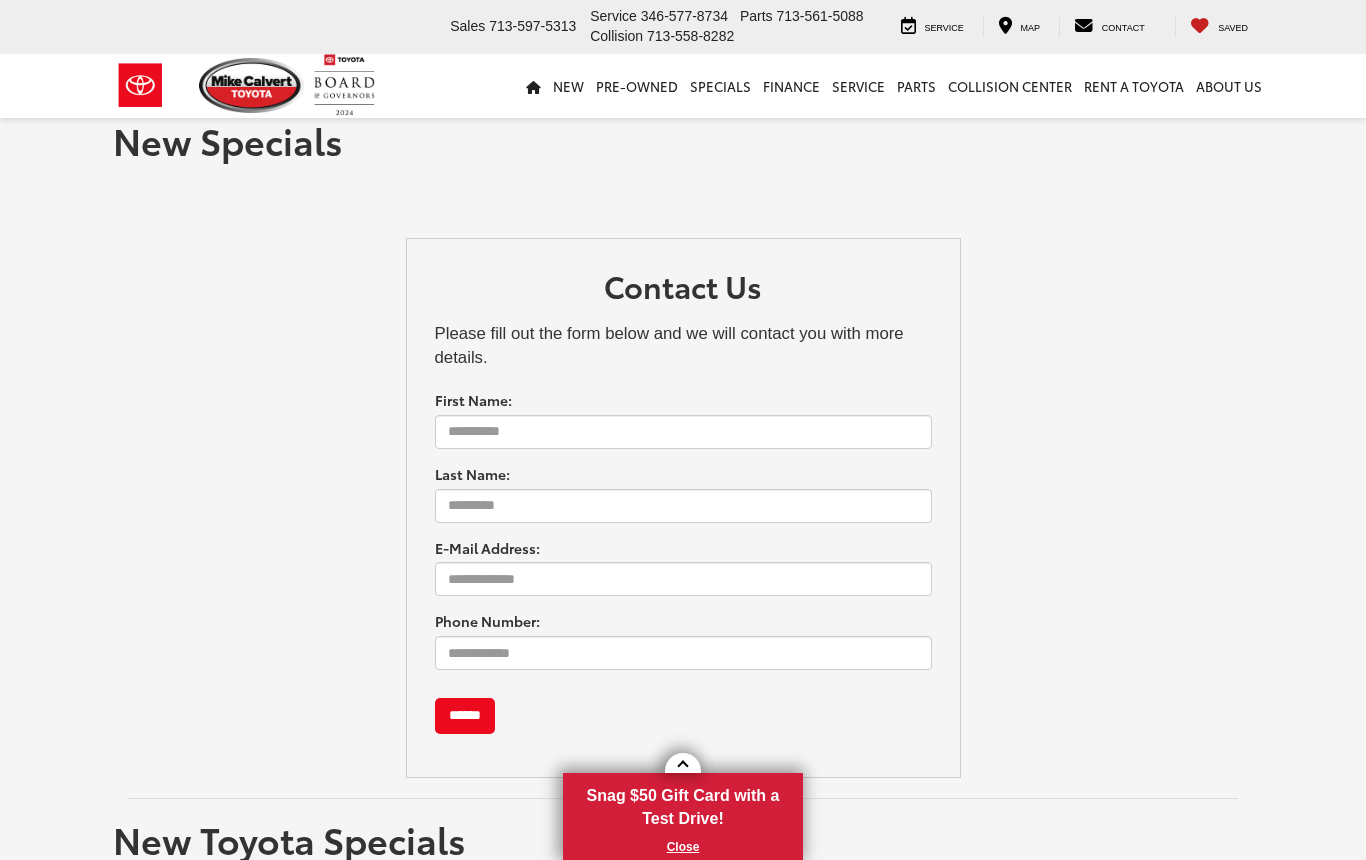 scroll, scrollTop: 0, scrollLeft: 0, axis: both 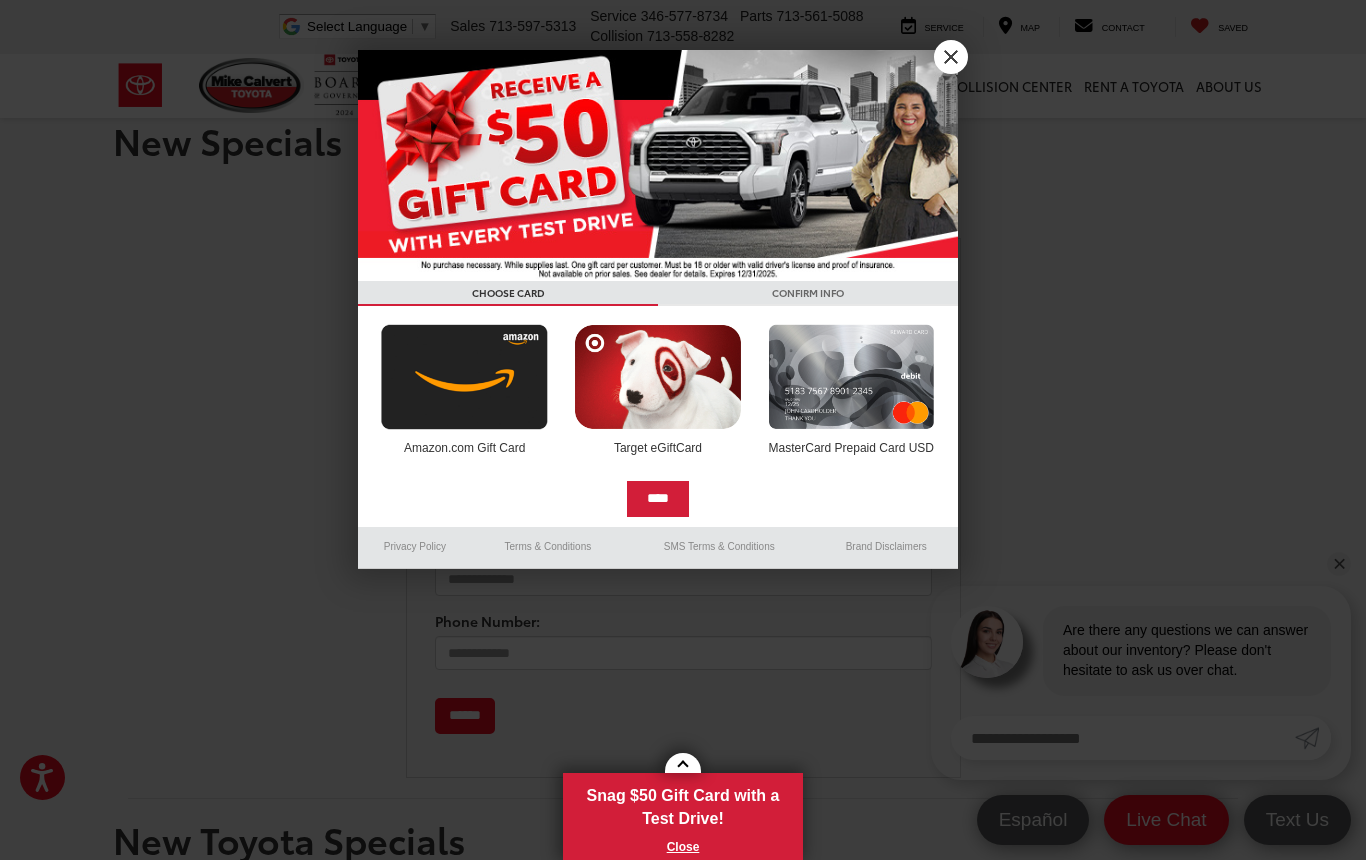click on "X" at bounding box center [951, 57] 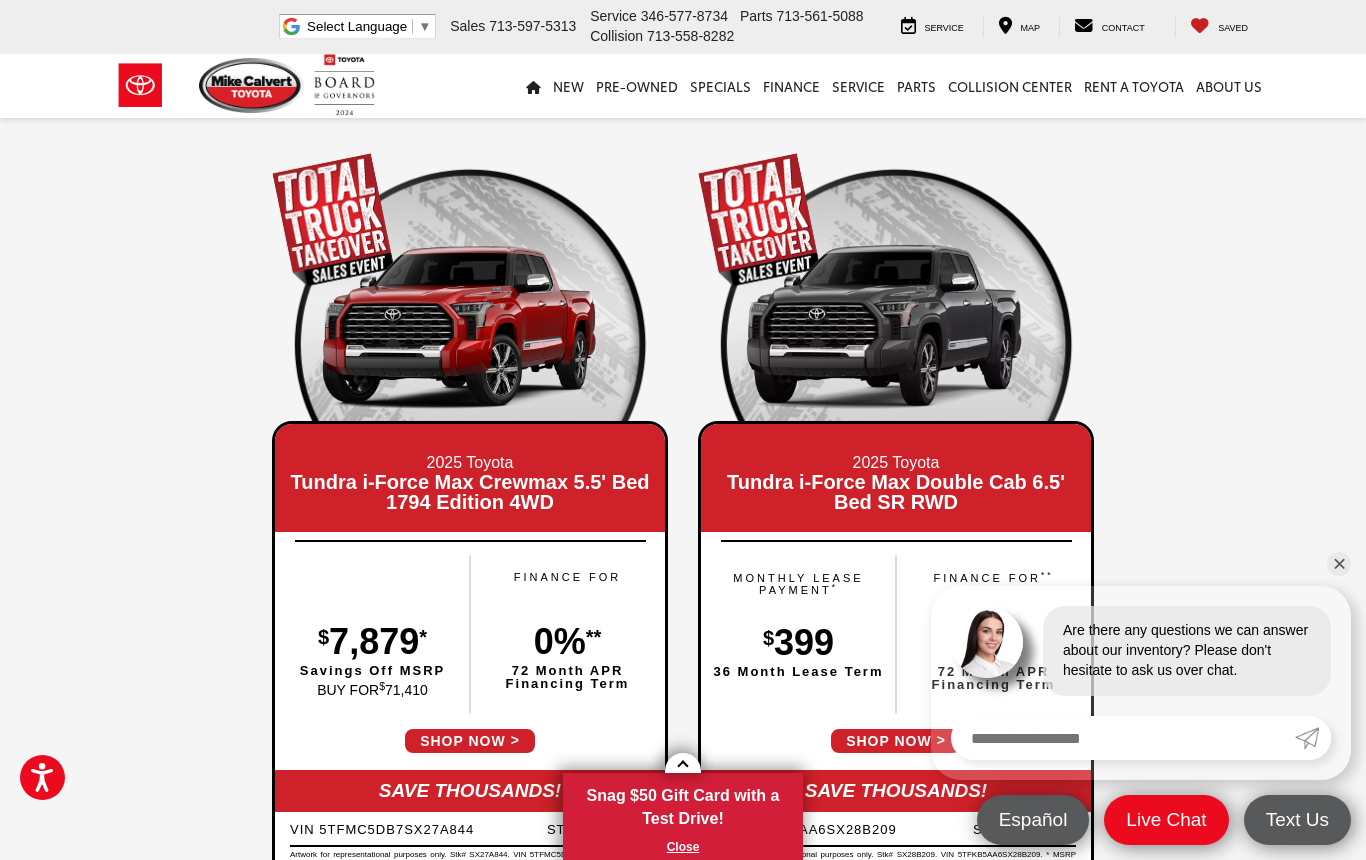 scroll, scrollTop: 0, scrollLeft: 0, axis: both 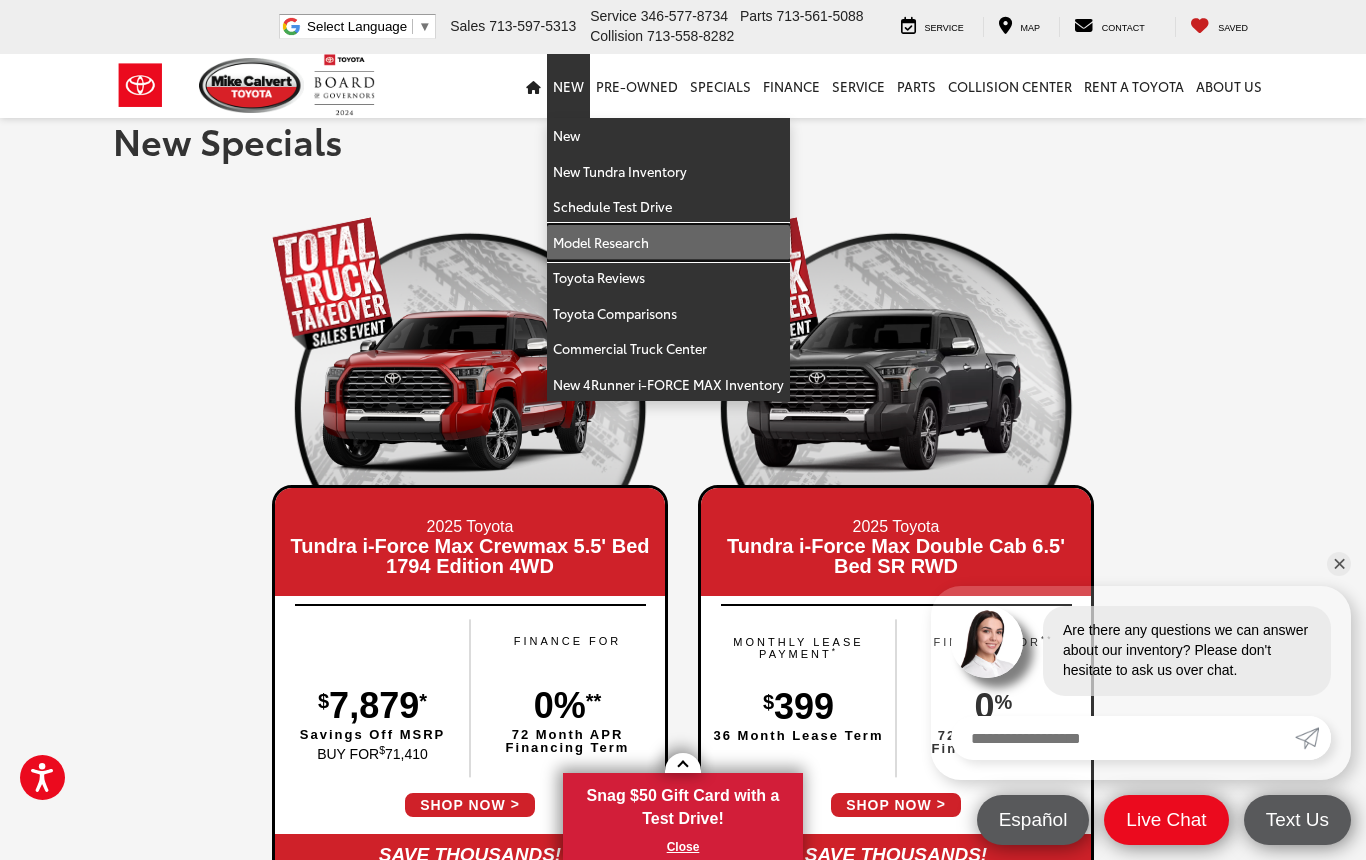 click on "Model Research" at bounding box center [668, 243] 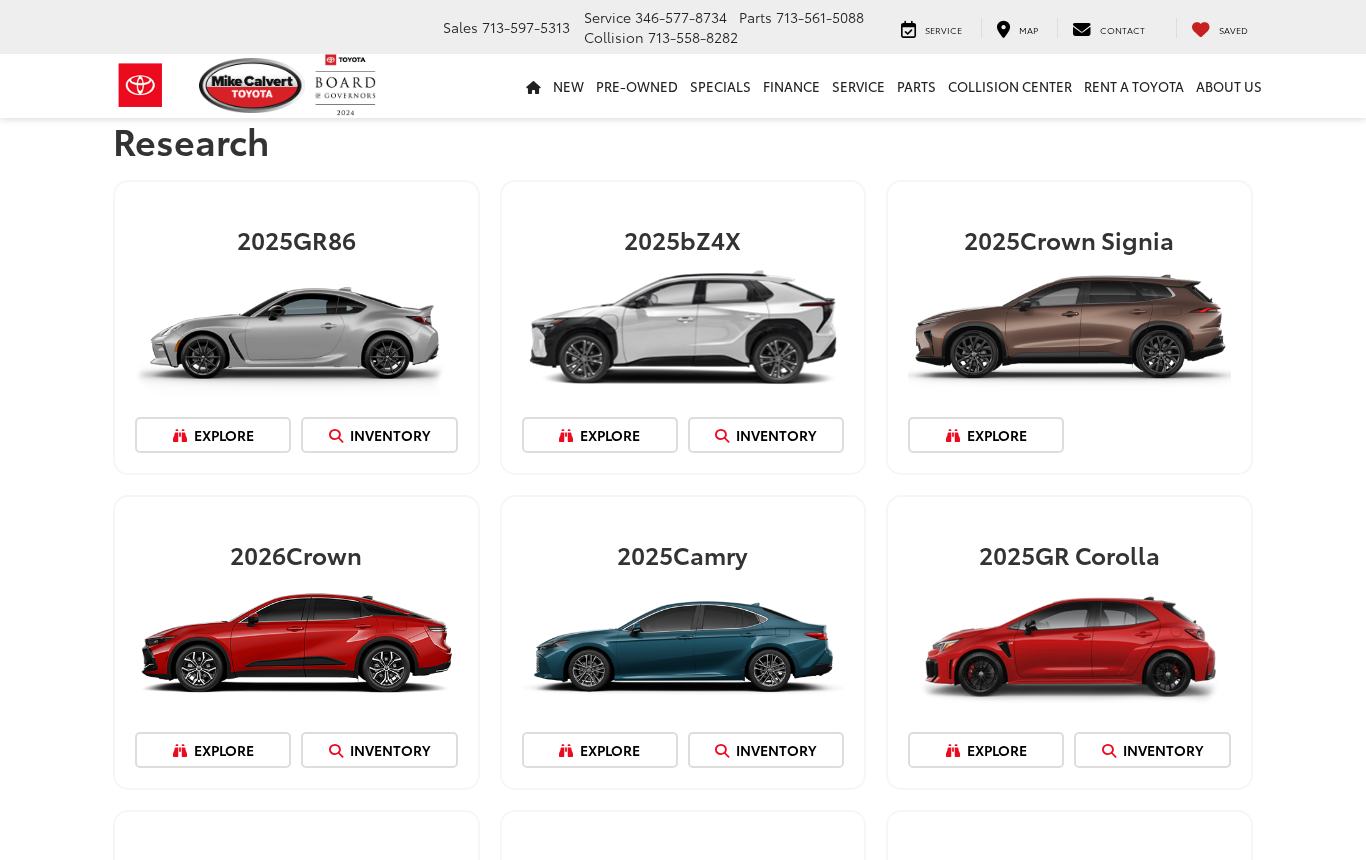 scroll, scrollTop: 0, scrollLeft: 0, axis: both 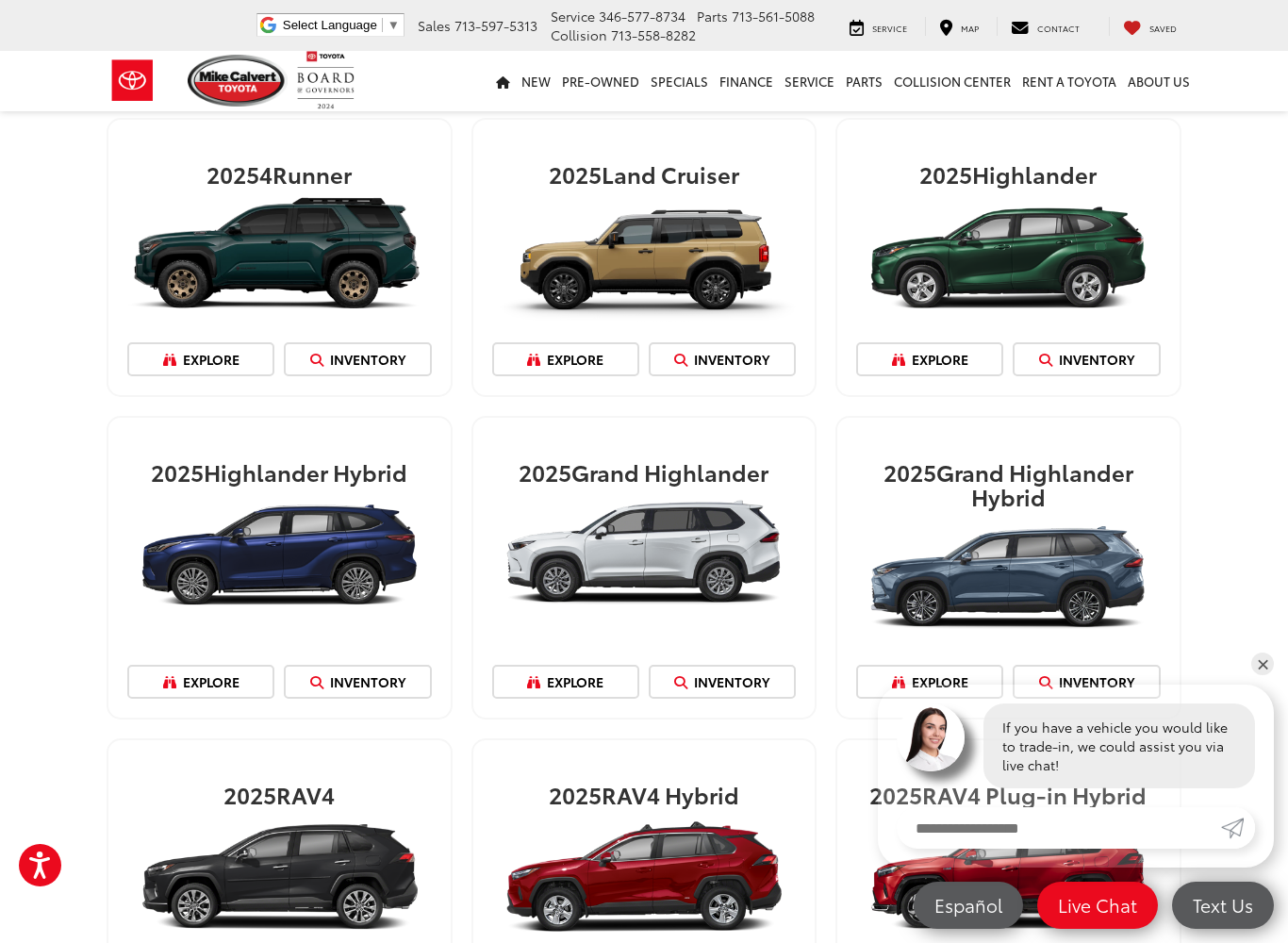 click on "Inventory" at bounding box center (722, 359) 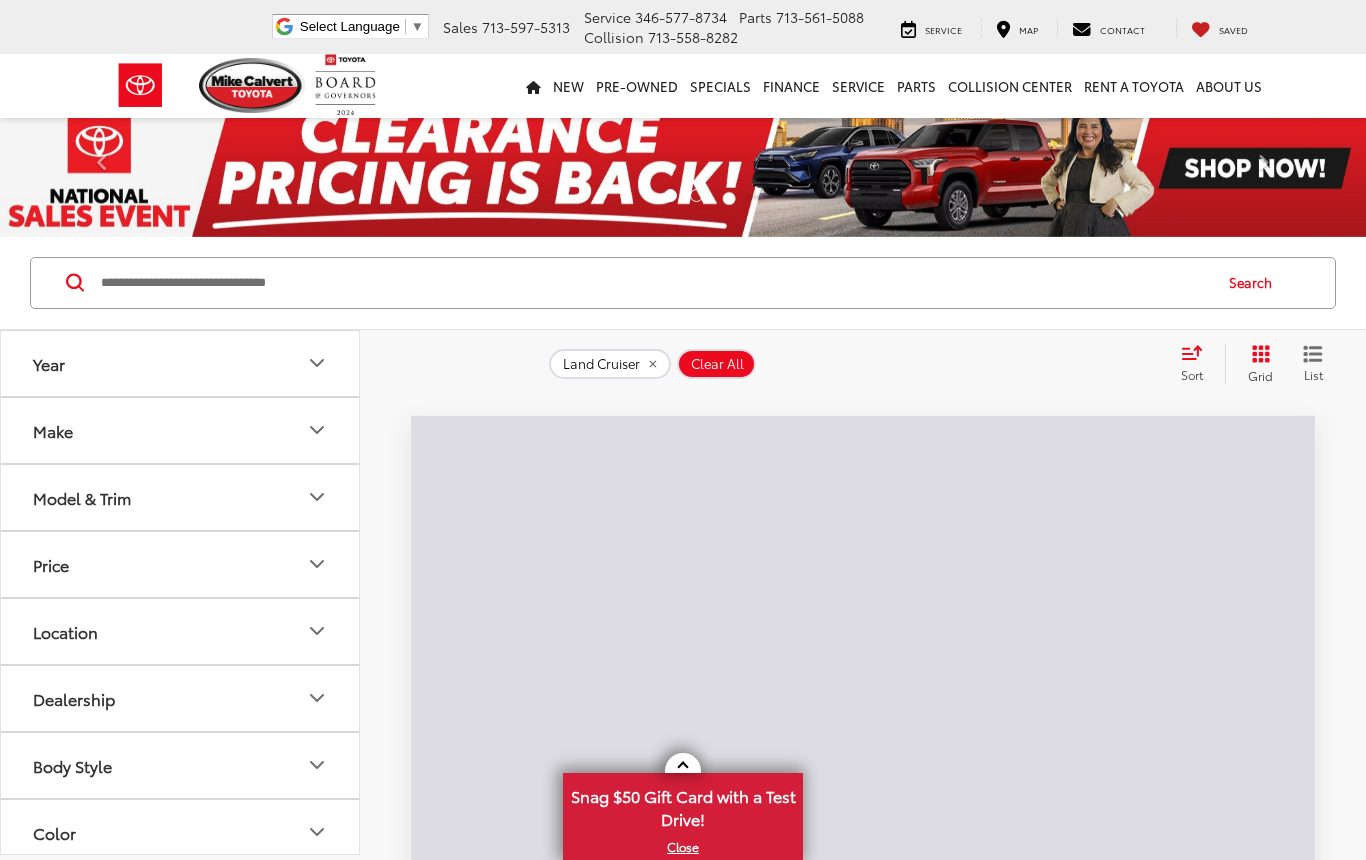 scroll, scrollTop: 0, scrollLeft: 0, axis: both 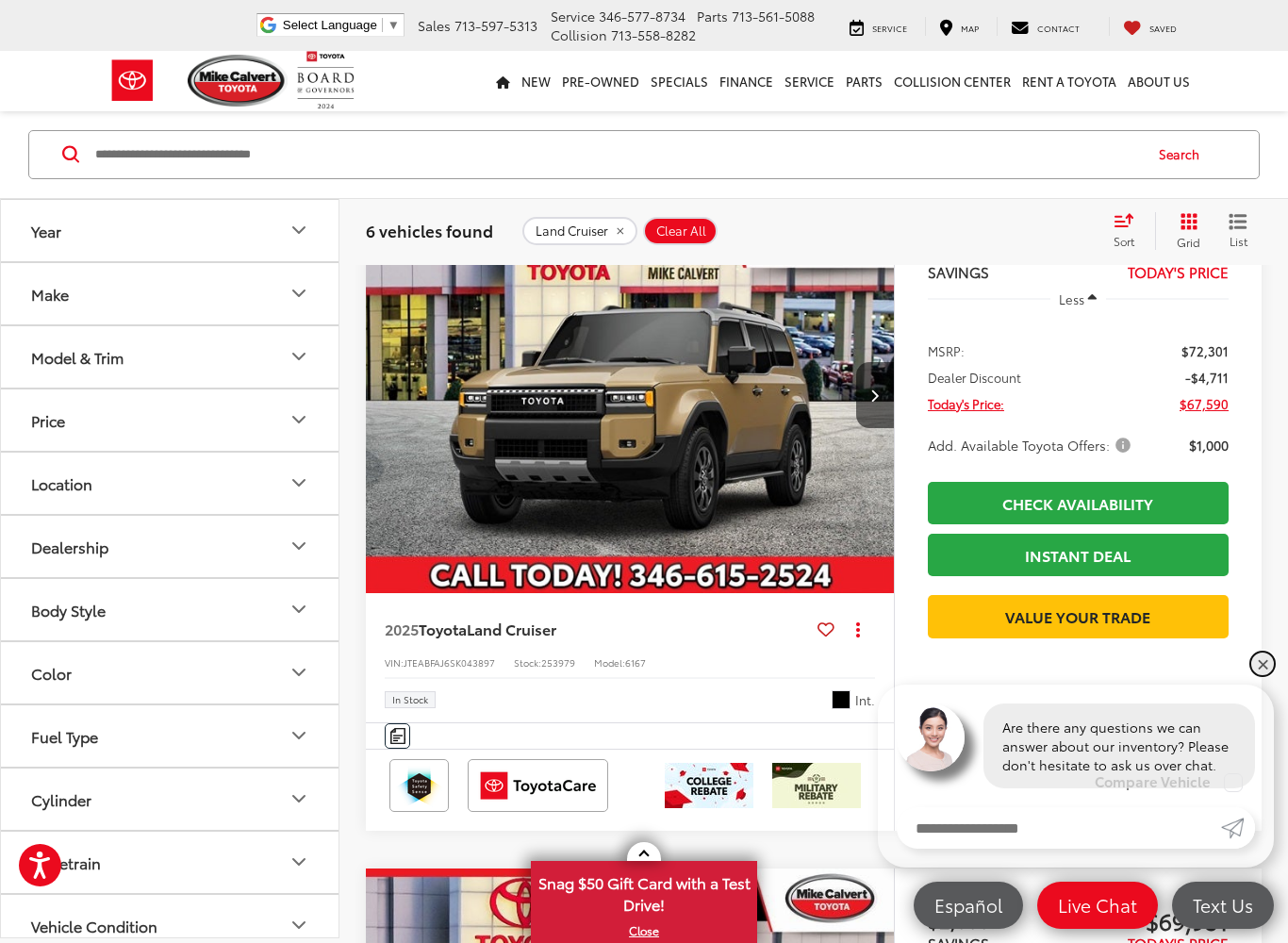 click on "✕" at bounding box center (1263, 664) 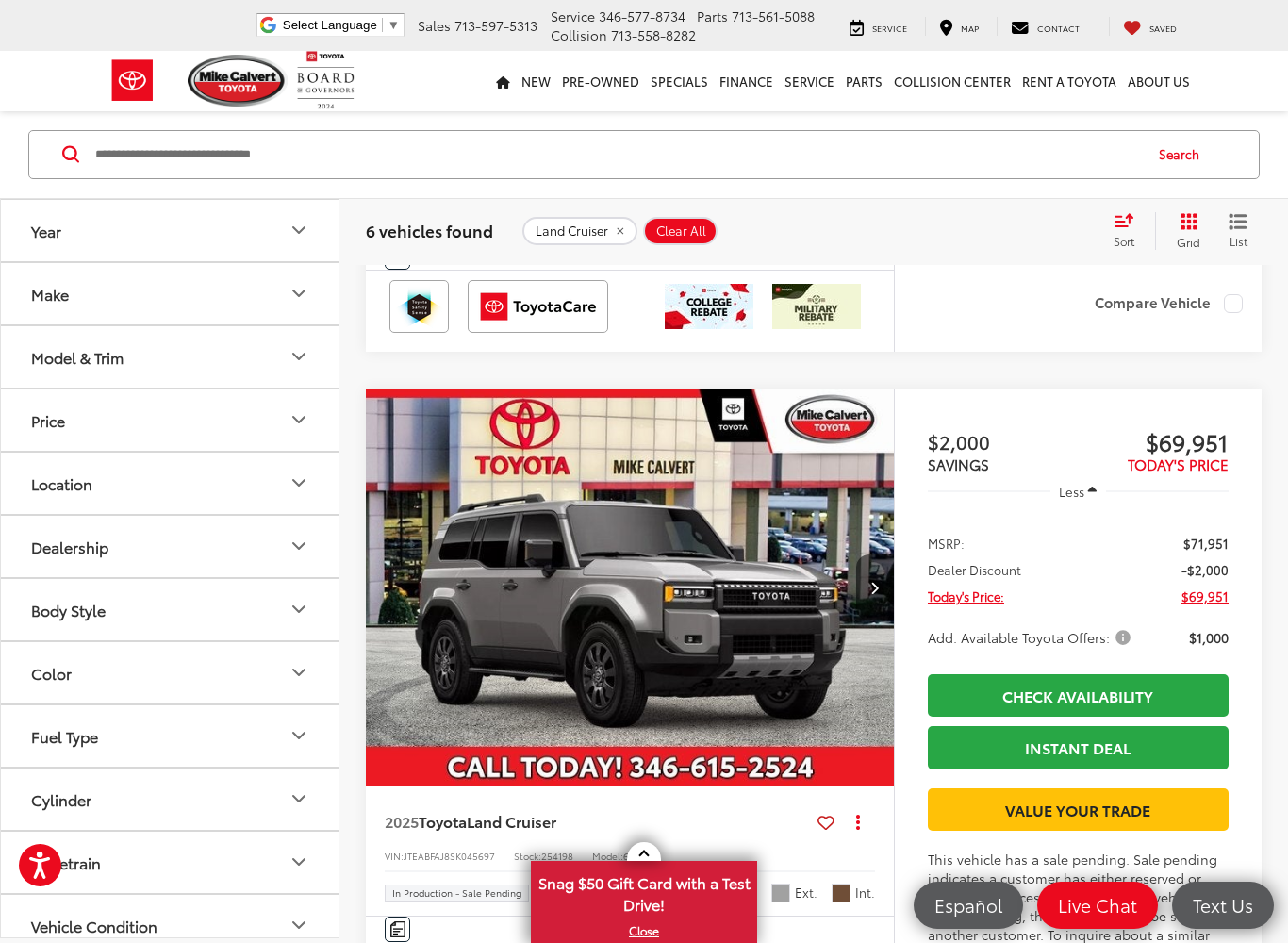 scroll, scrollTop: 664, scrollLeft: 0, axis: vertical 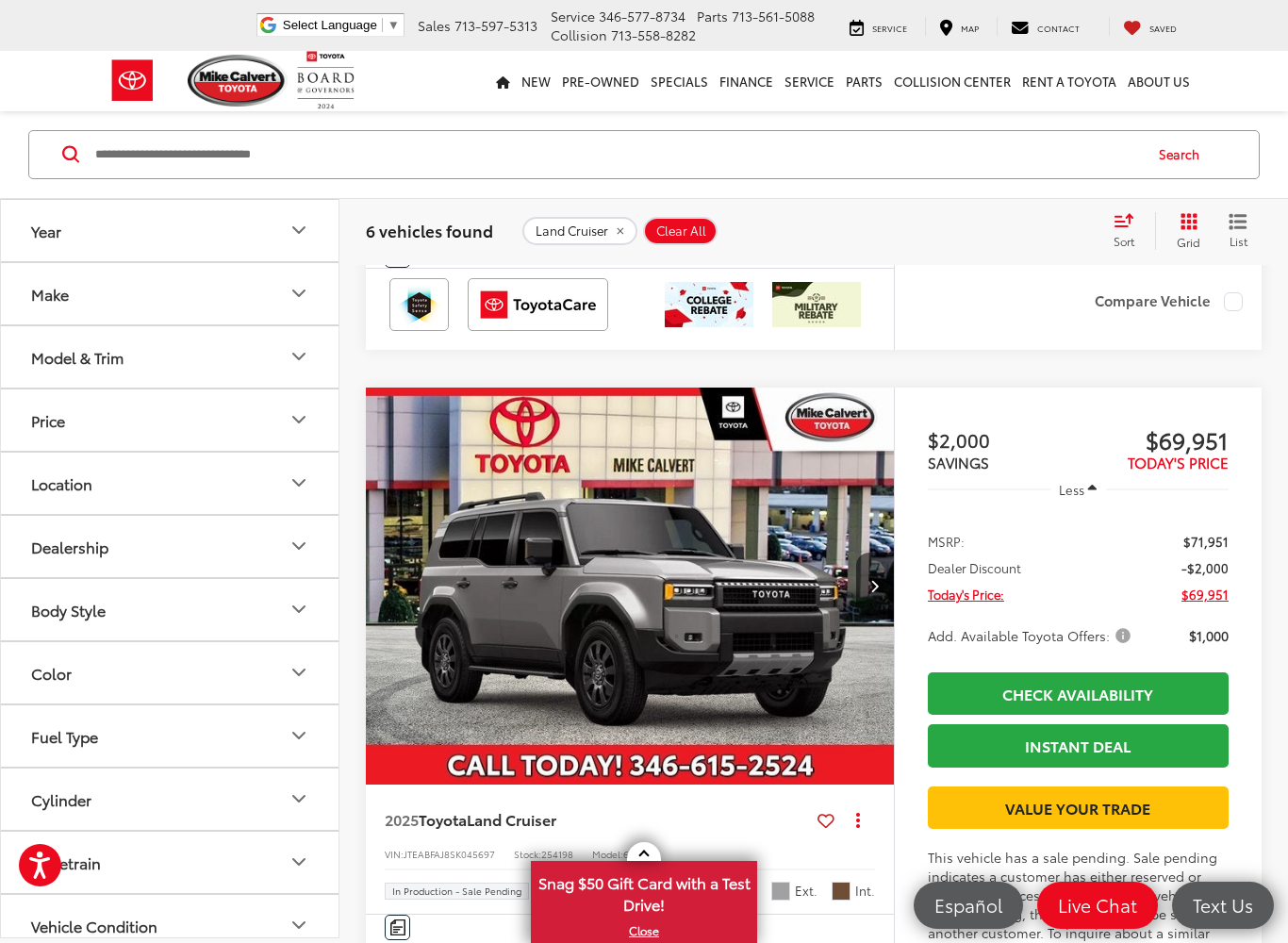 click at bounding box center [874, 586] 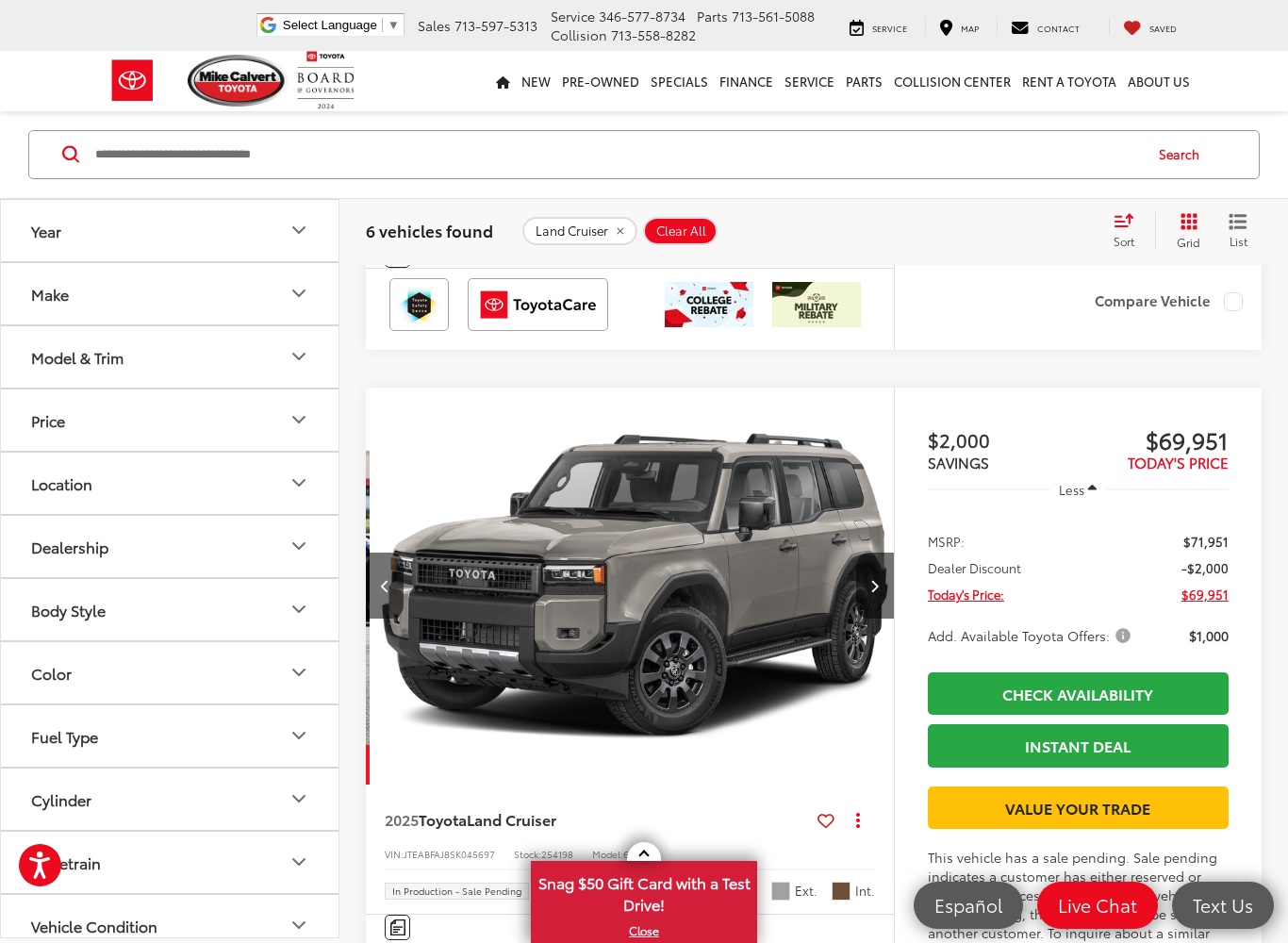 scroll, scrollTop: 0, scrollLeft: 531, axis: horizontal 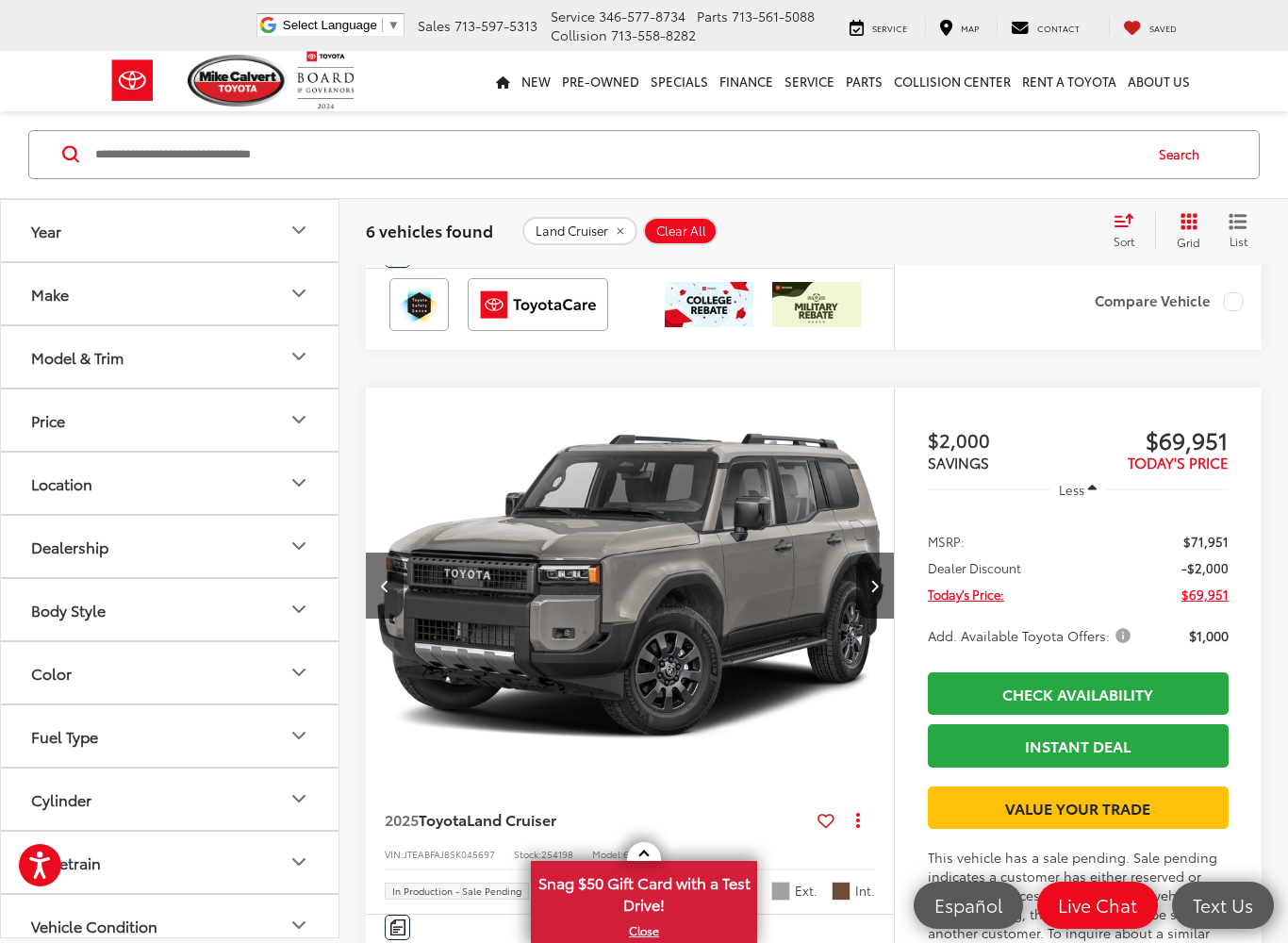 click at bounding box center [874, 586] 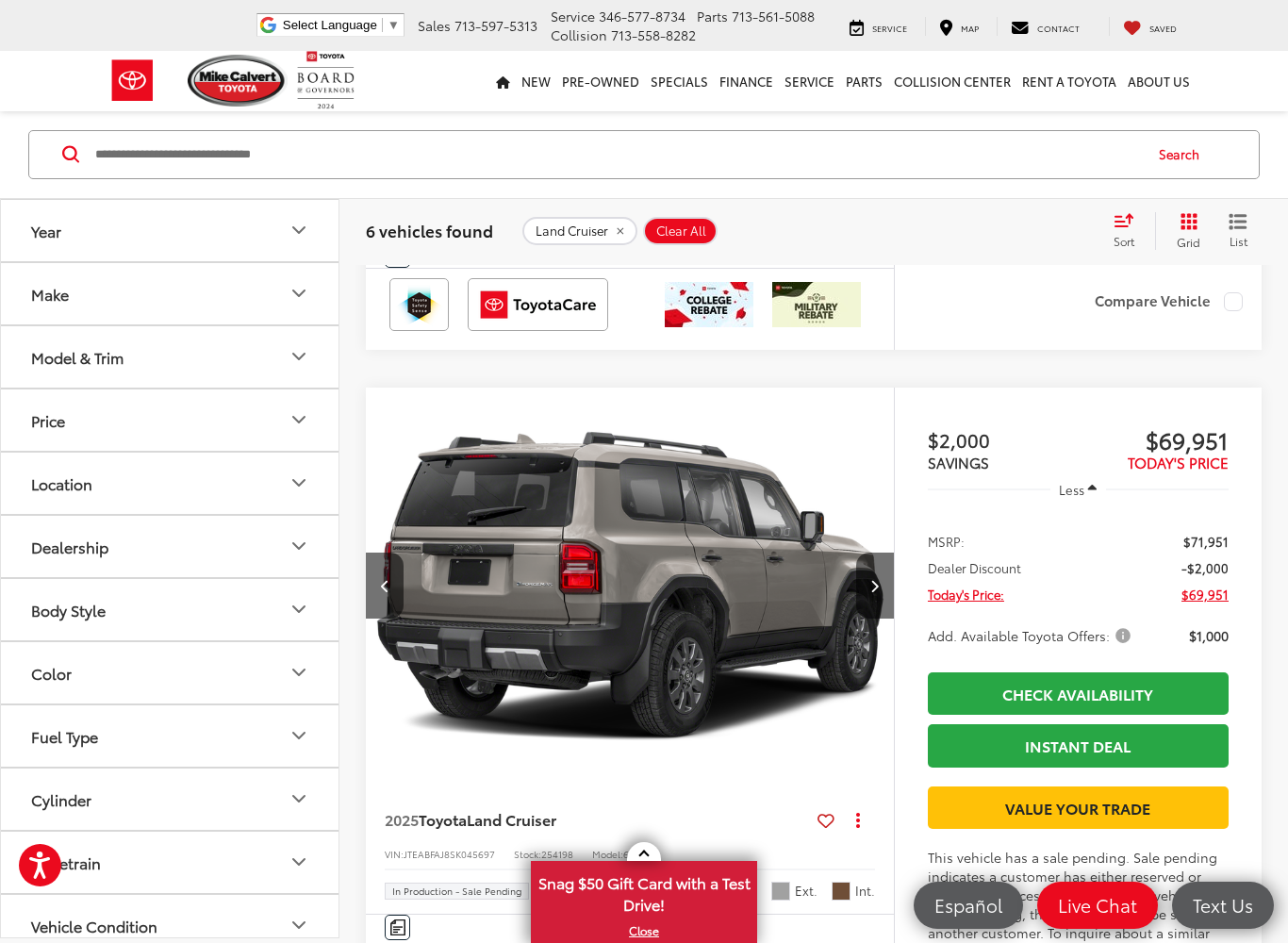 click at bounding box center [874, 586] 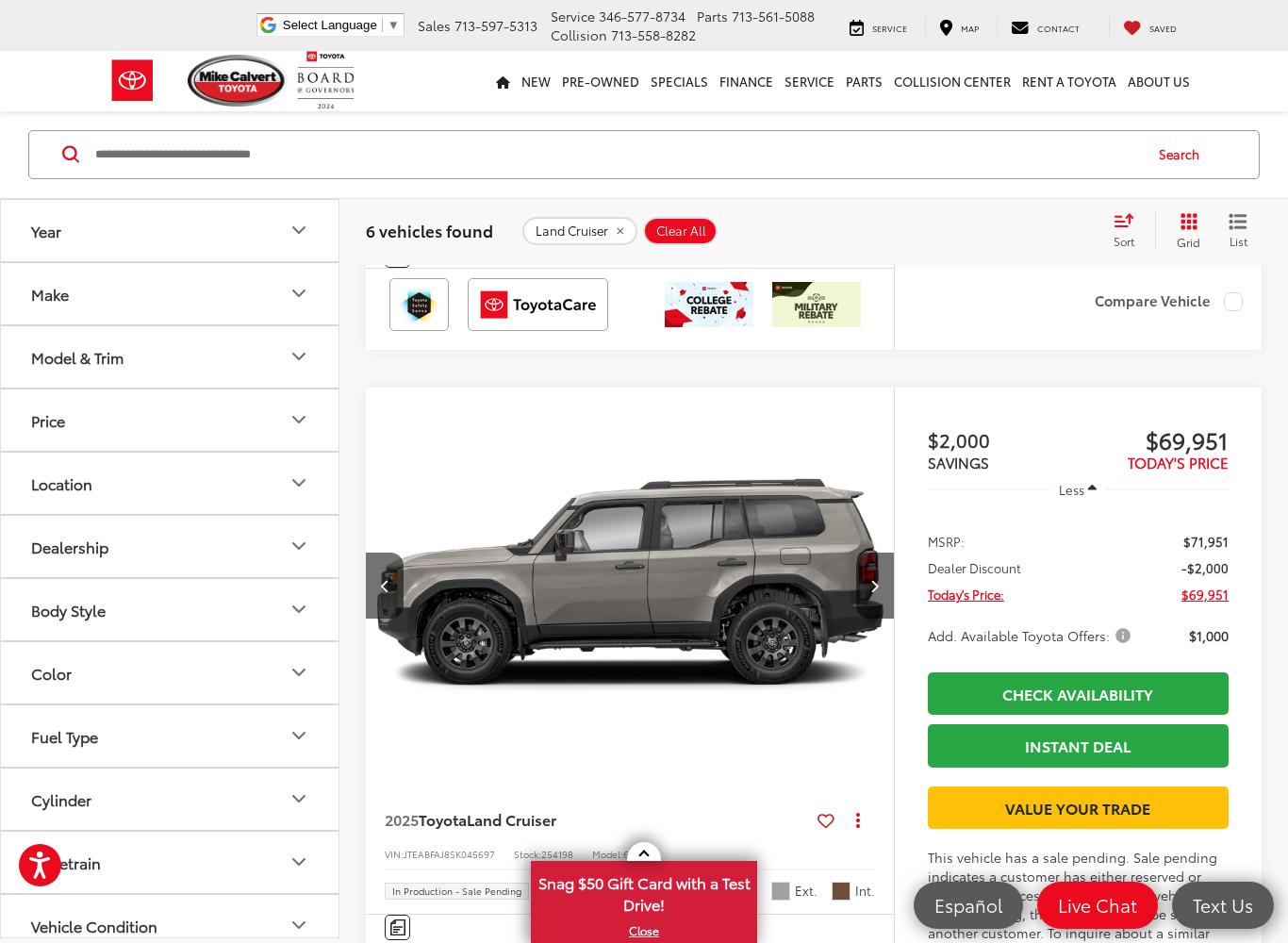 click at bounding box center [874, 586] 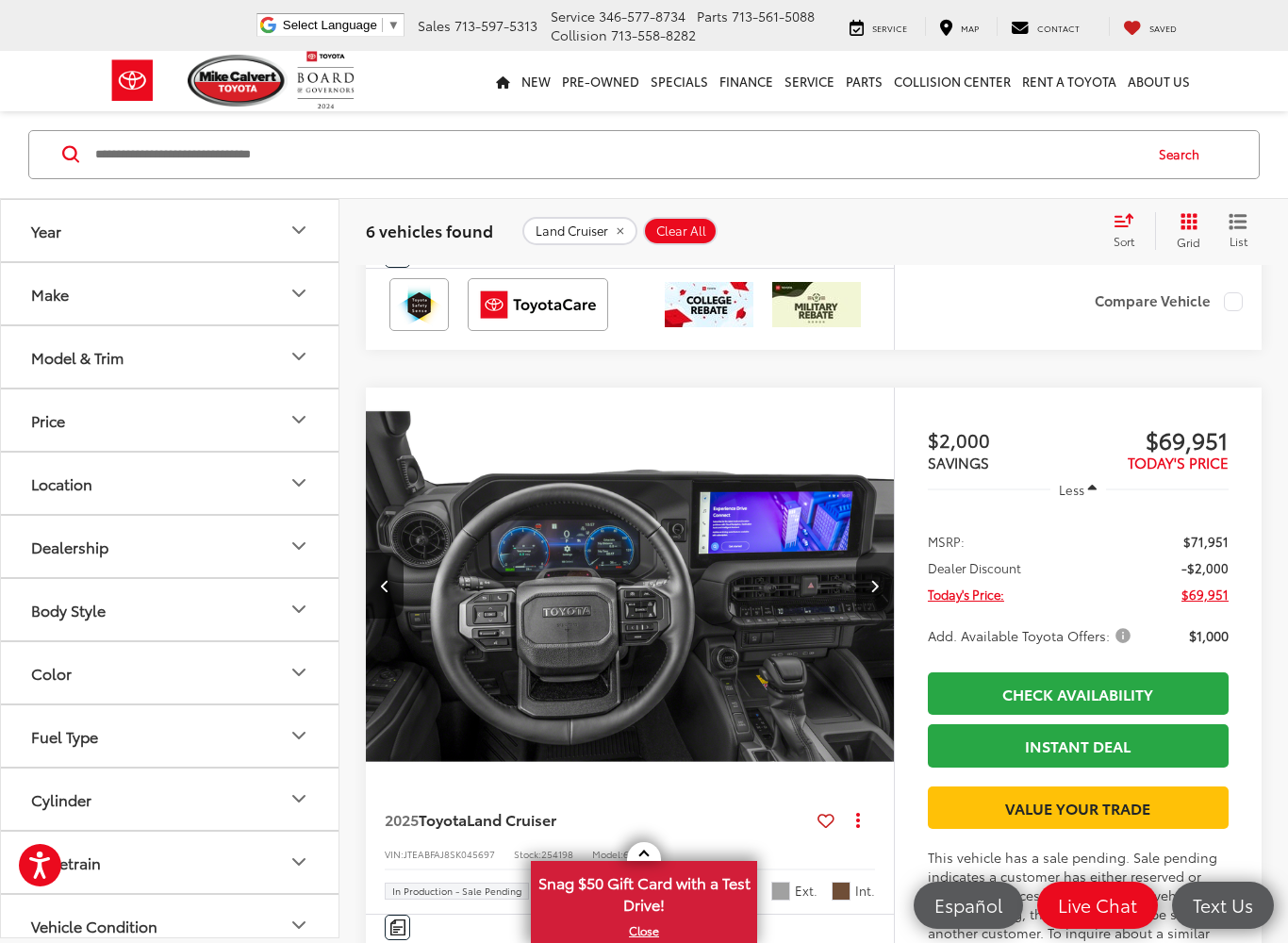 click at bounding box center (385, 586) 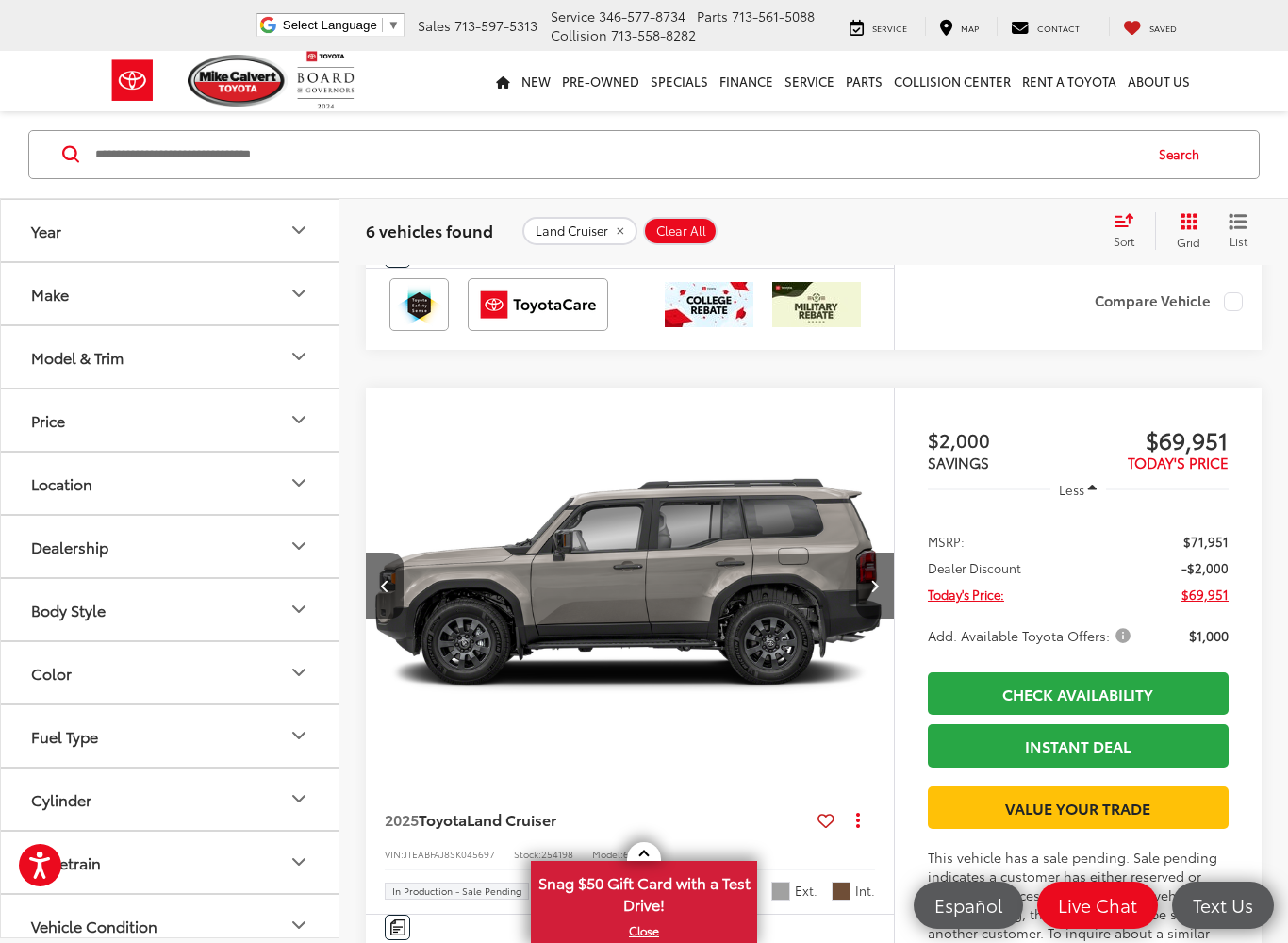 scroll, scrollTop: 0, scrollLeft: 1593, axis: horizontal 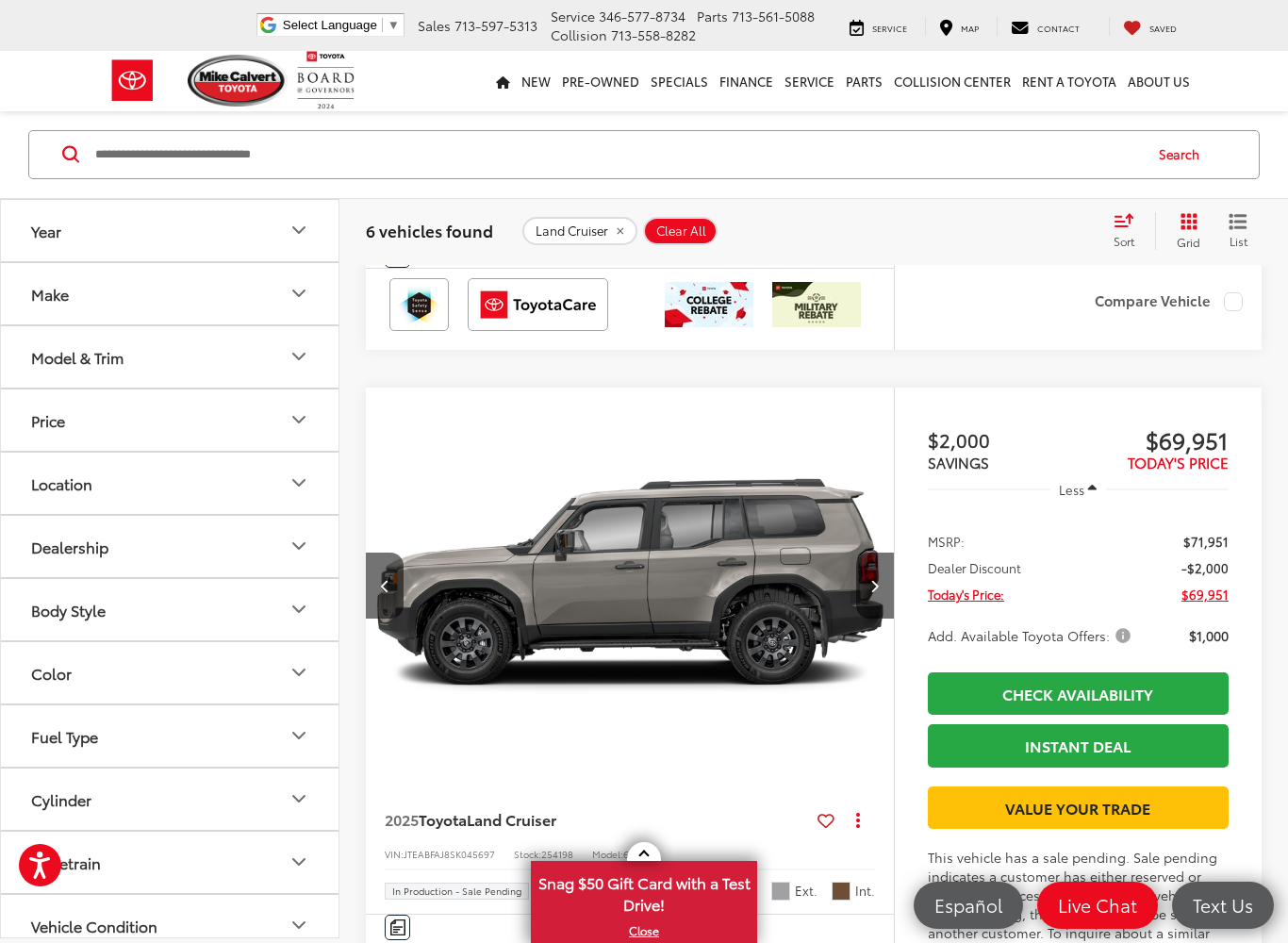 click at bounding box center [385, 586] 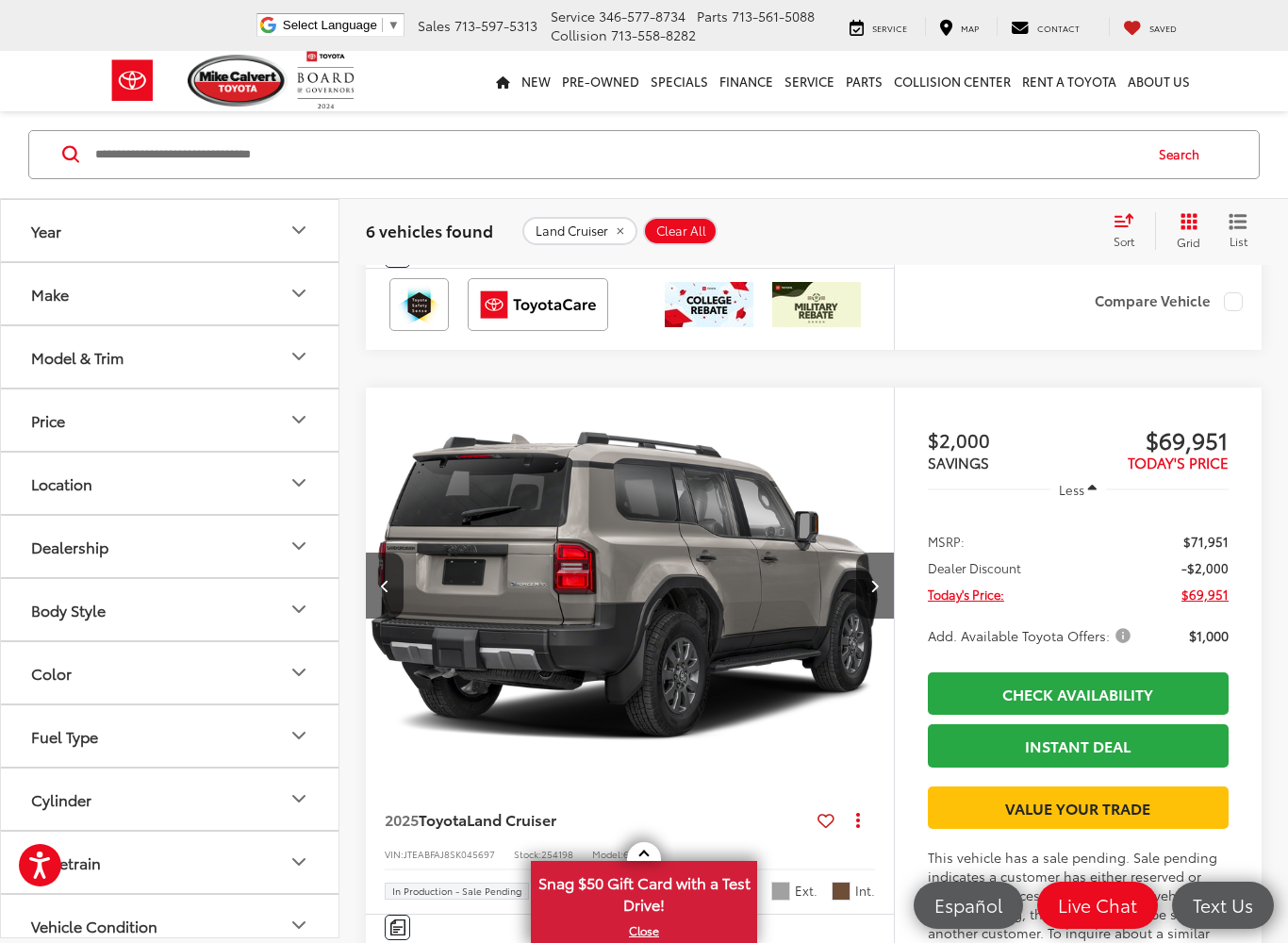 scroll, scrollTop: 0, scrollLeft: 1062, axis: horizontal 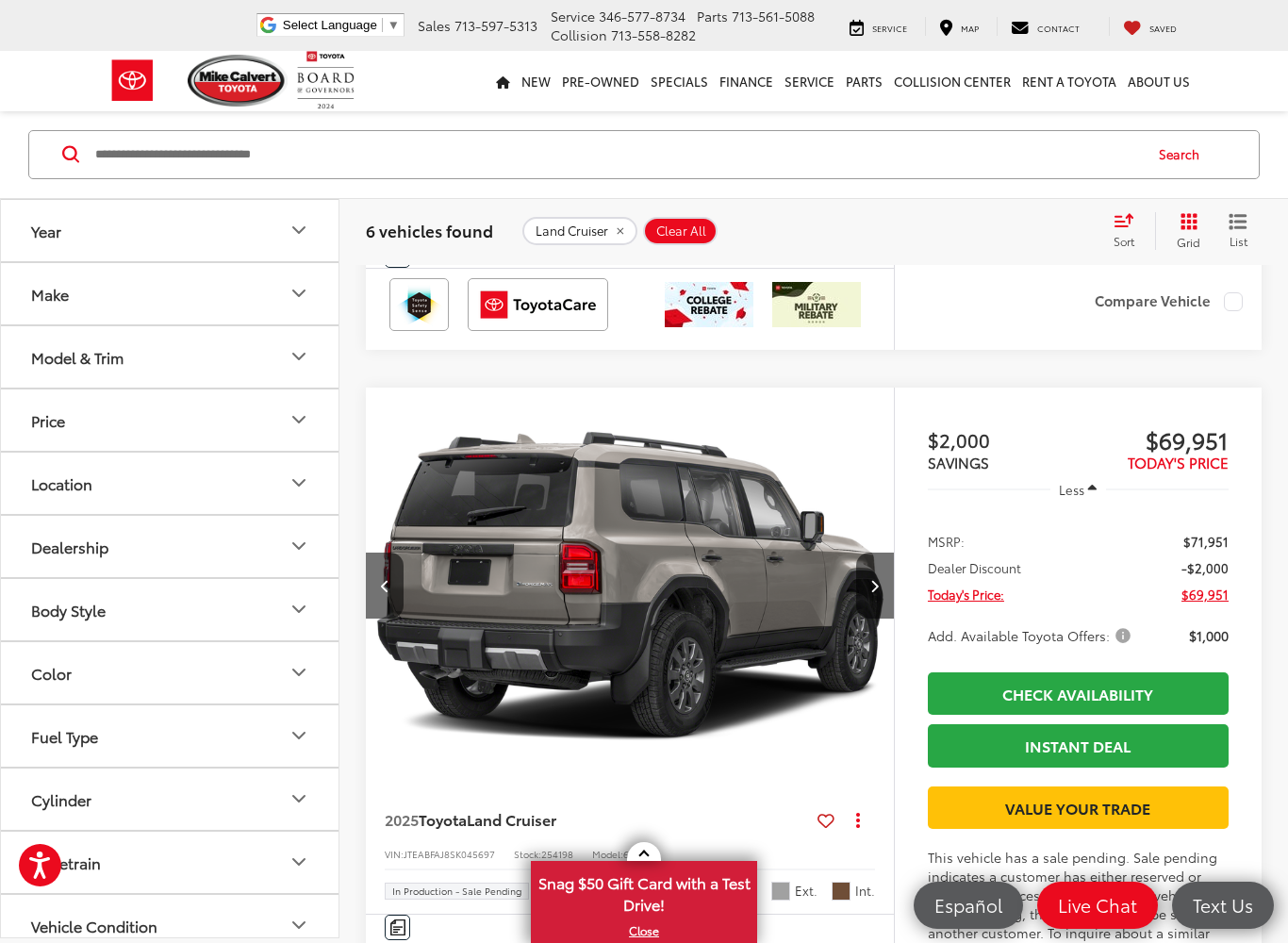 click at bounding box center [875, 586] 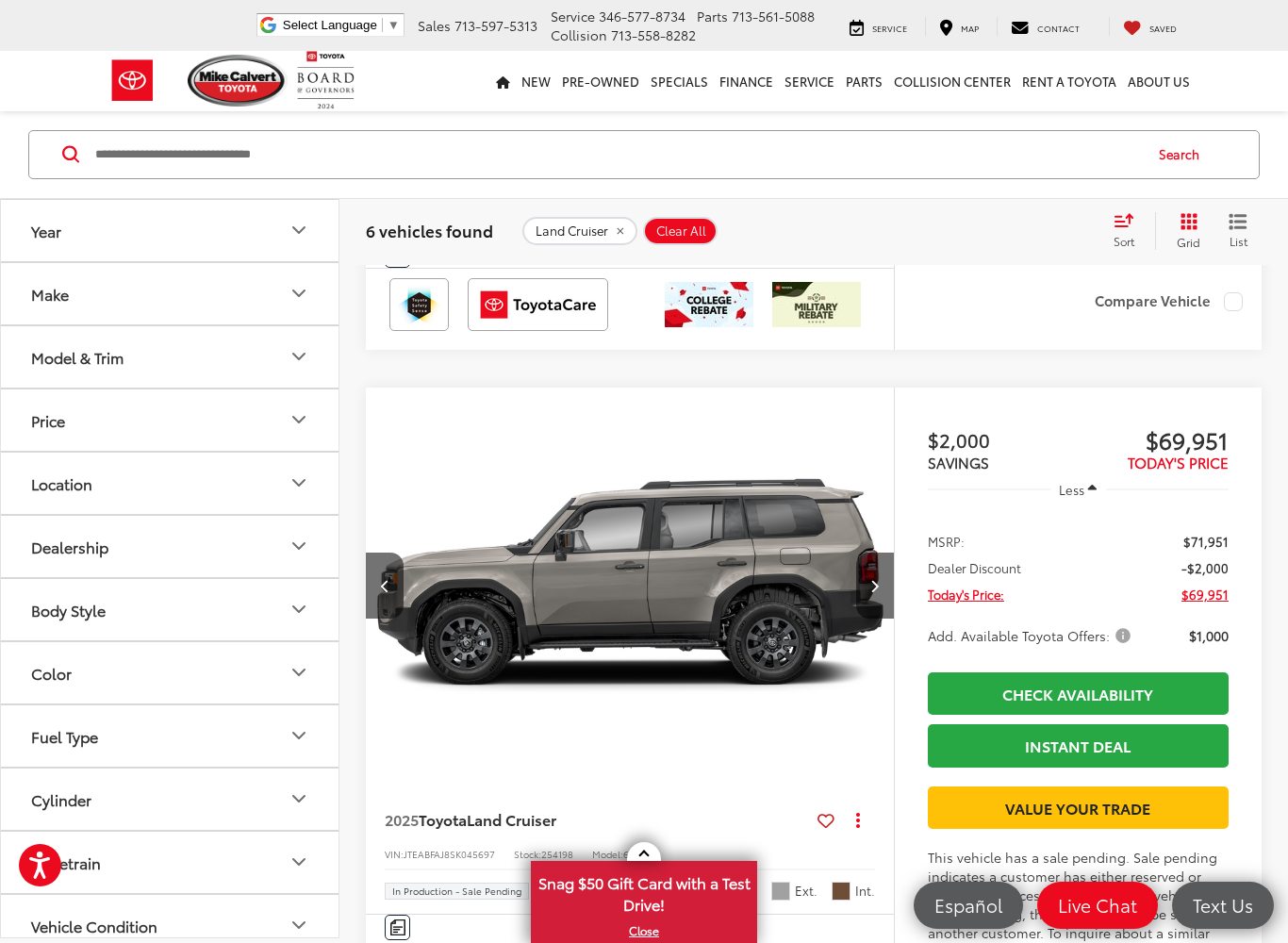 click at bounding box center (875, 586) 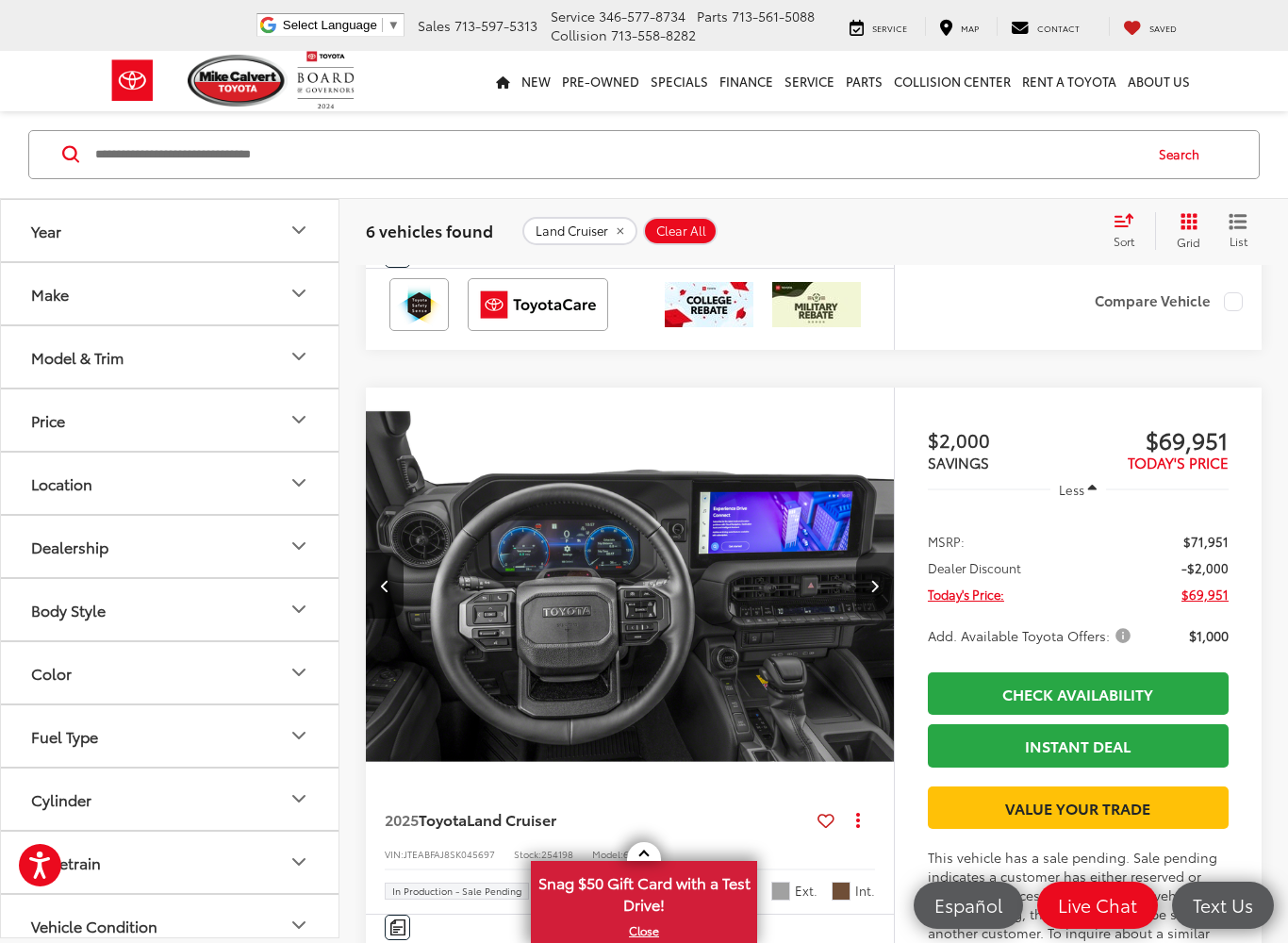 click at bounding box center [874, 586] 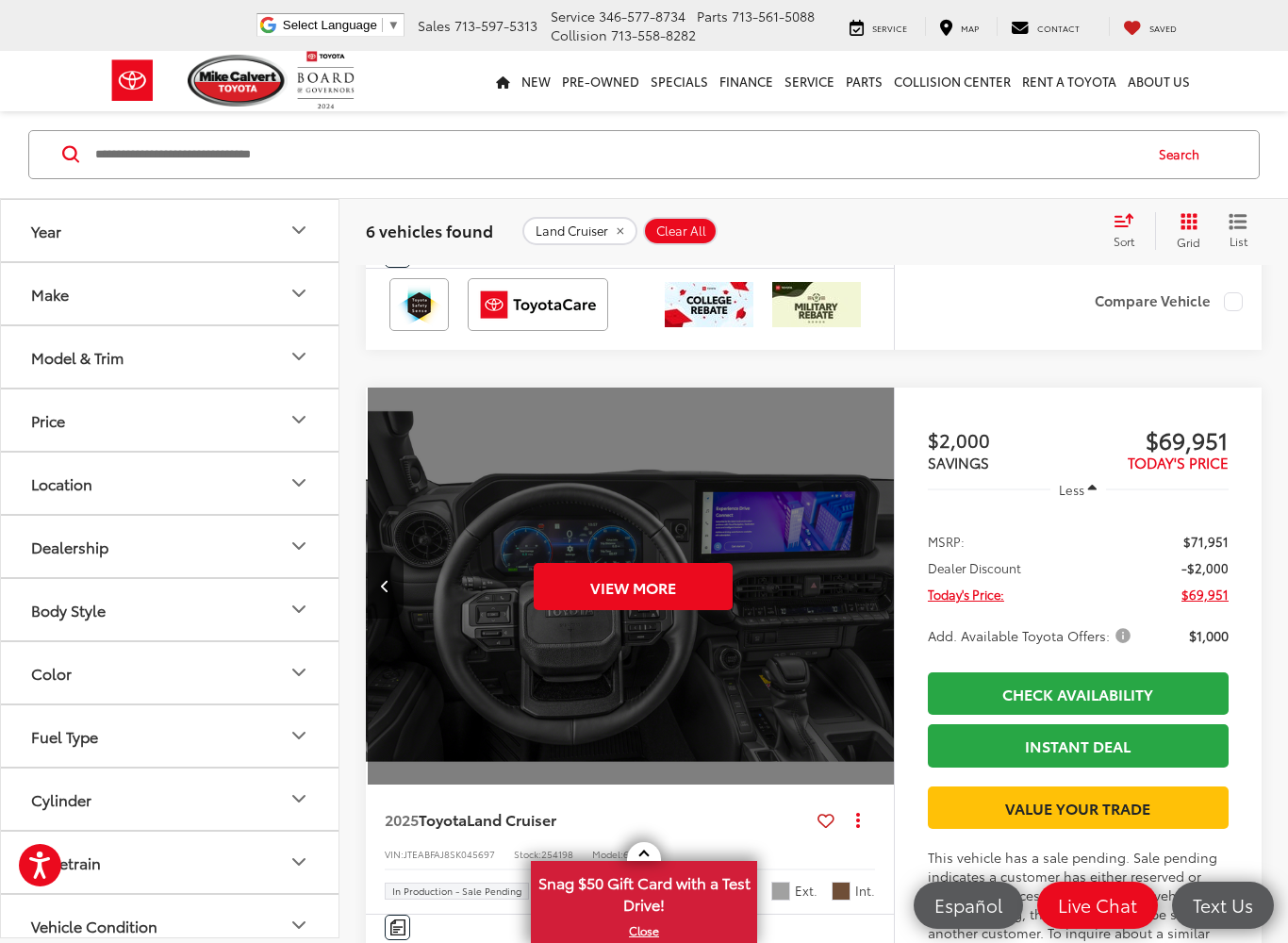 scroll, scrollTop: 0, scrollLeft: 2654, axis: horizontal 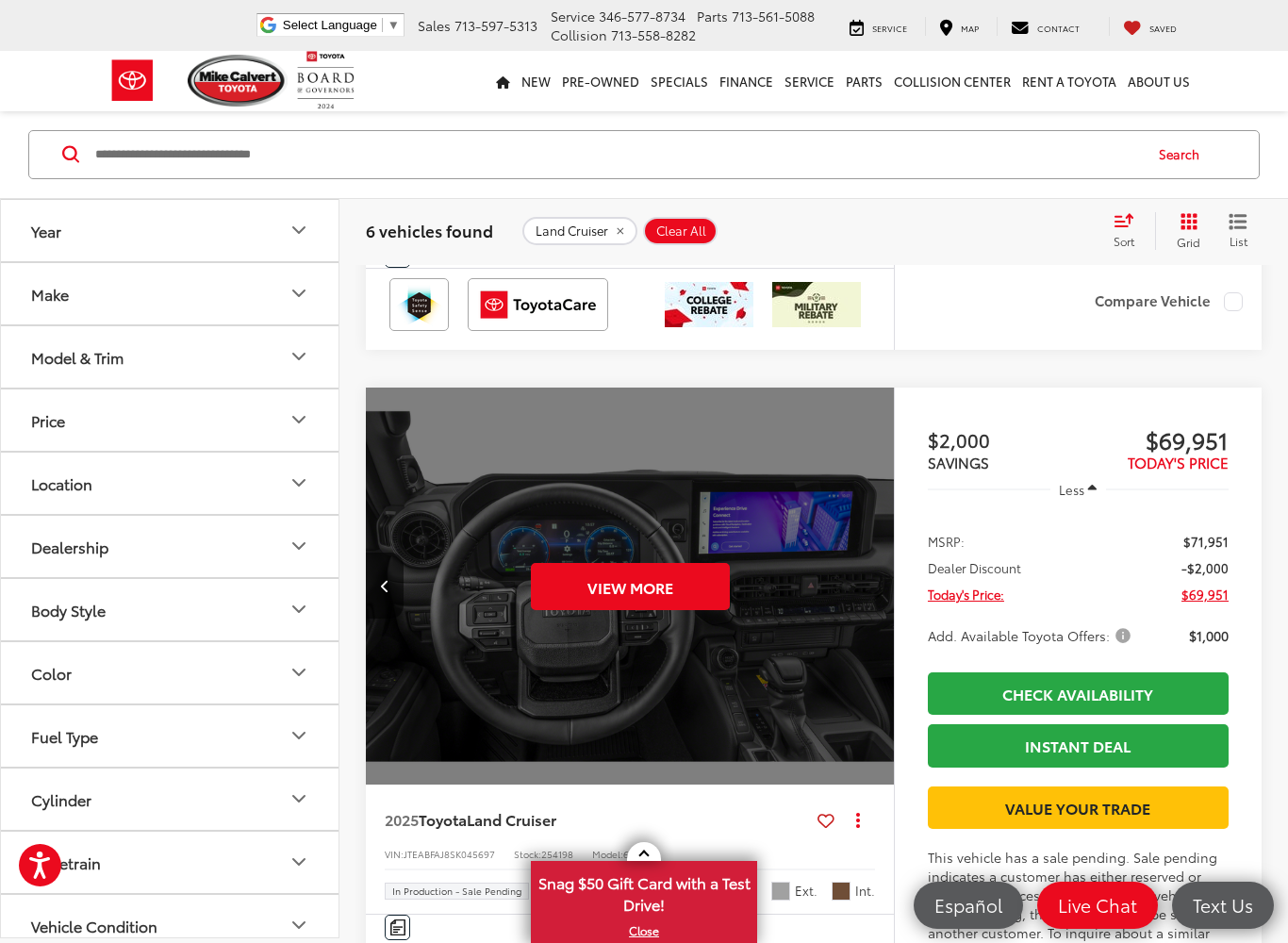 click on "View More" at bounding box center (630, 587) 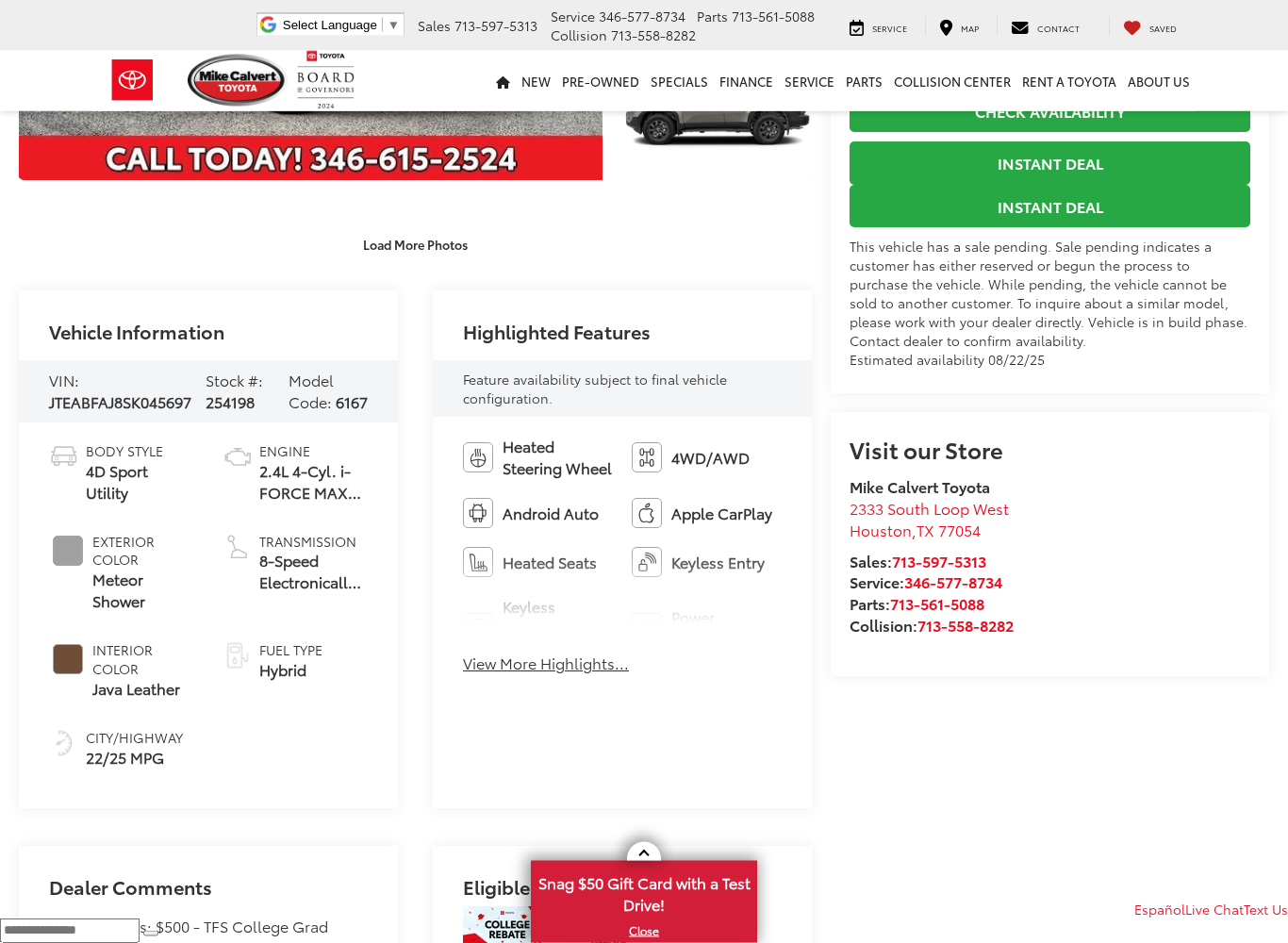 scroll, scrollTop: 570, scrollLeft: 0, axis: vertical 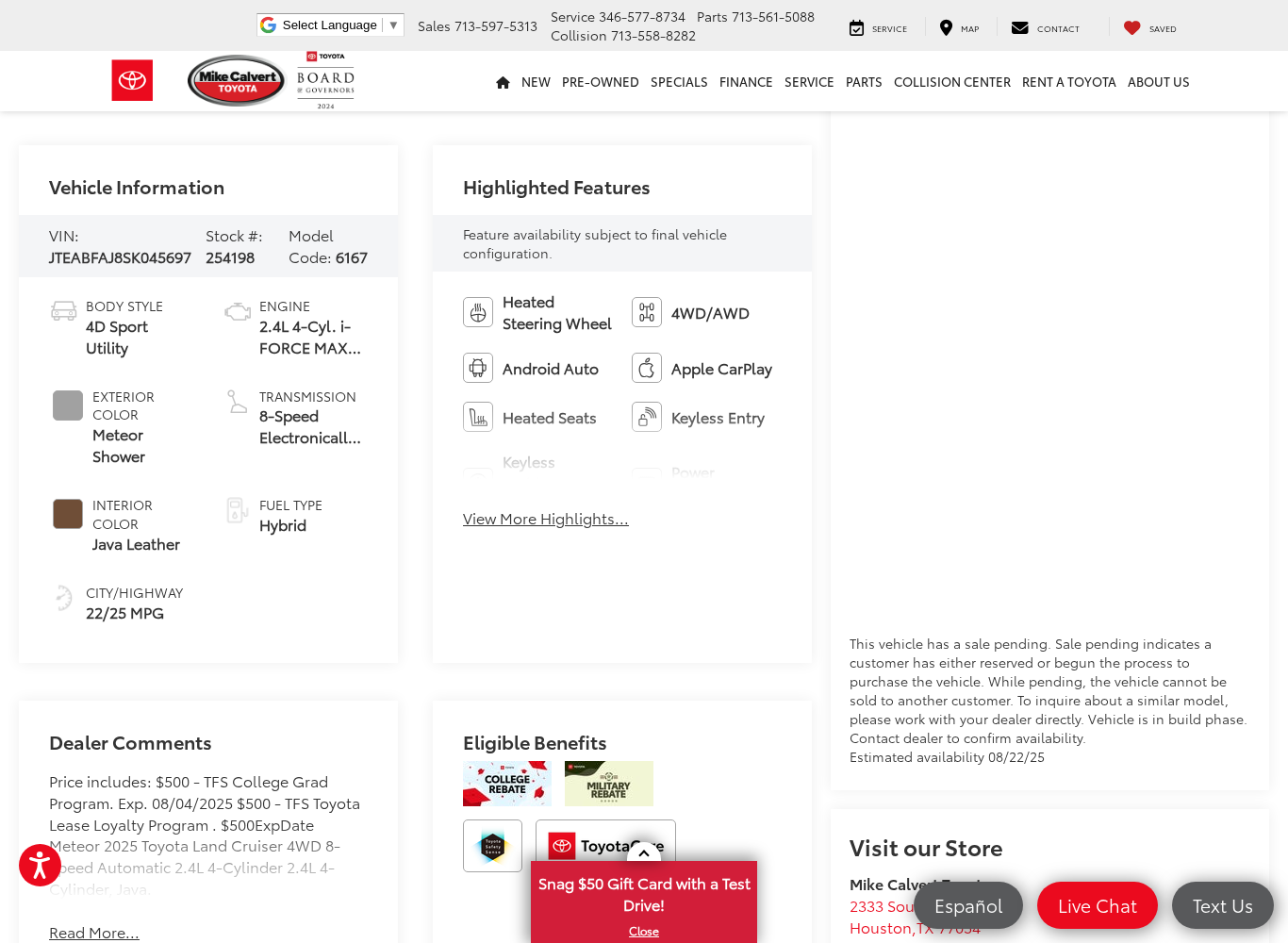 click on "View More Highlights..." at bounding box center [546, 518] 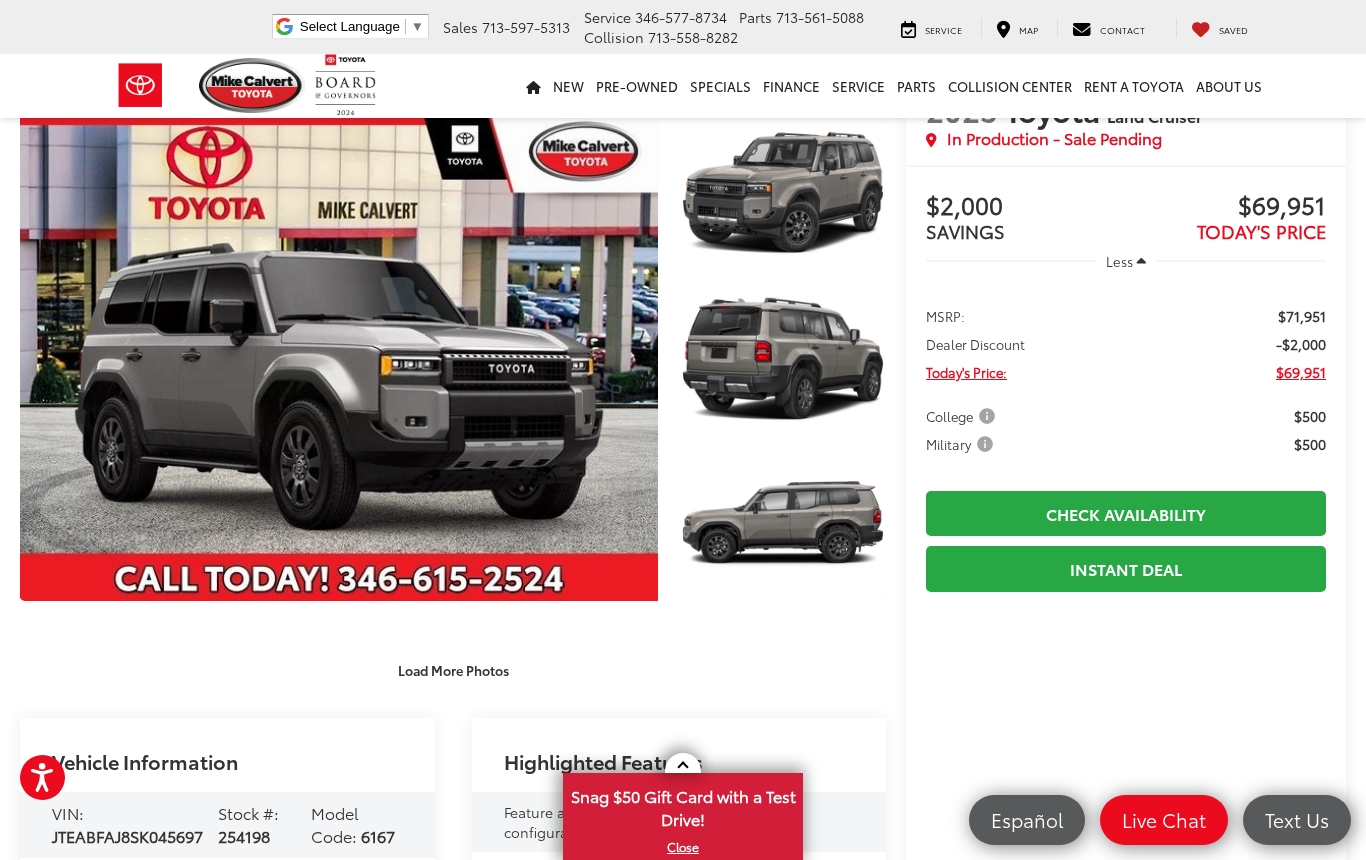 scroll, scrollTop: 0, scrollLeft: 0, axis: both 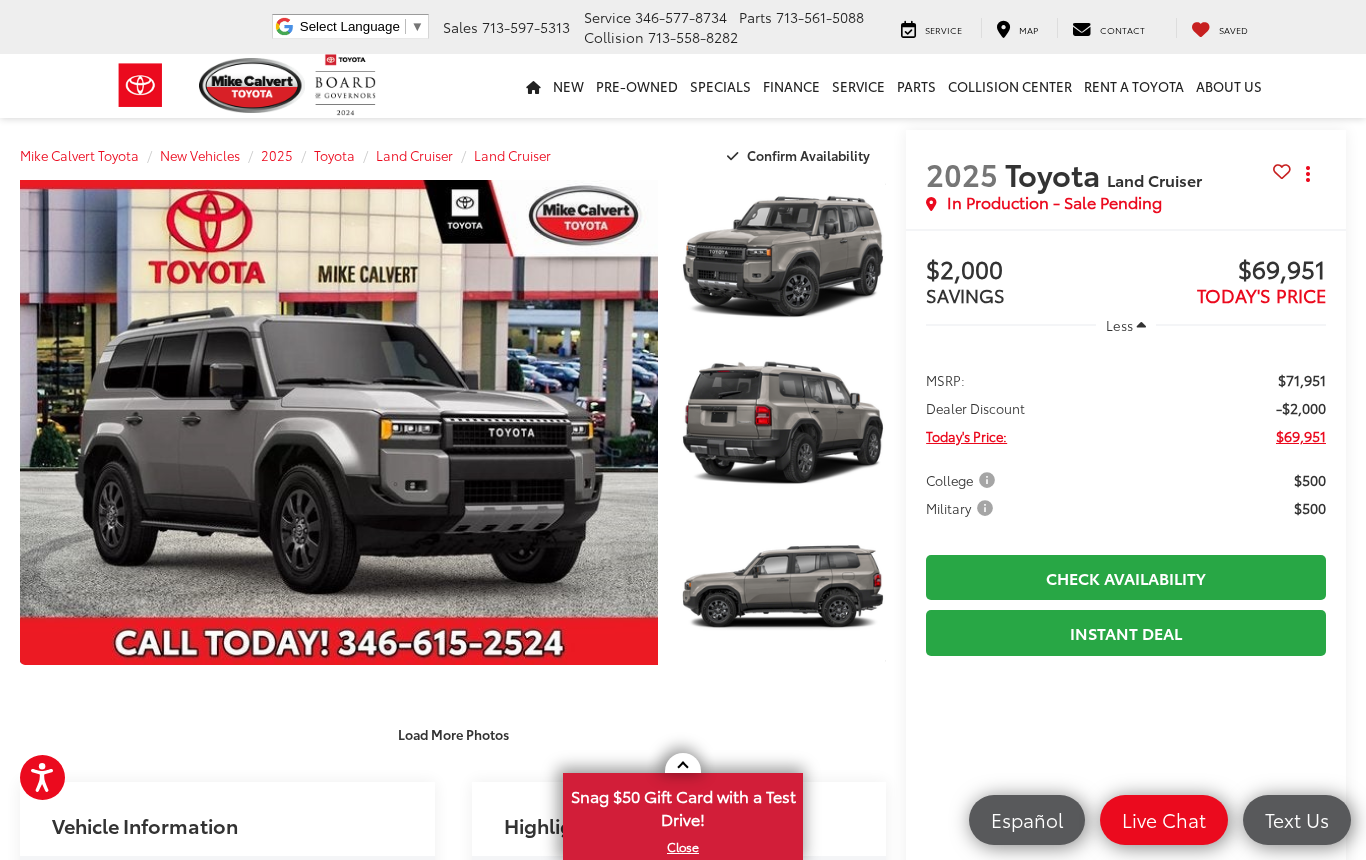 click on "Land Cruiser" at bounding box center [512, 155] 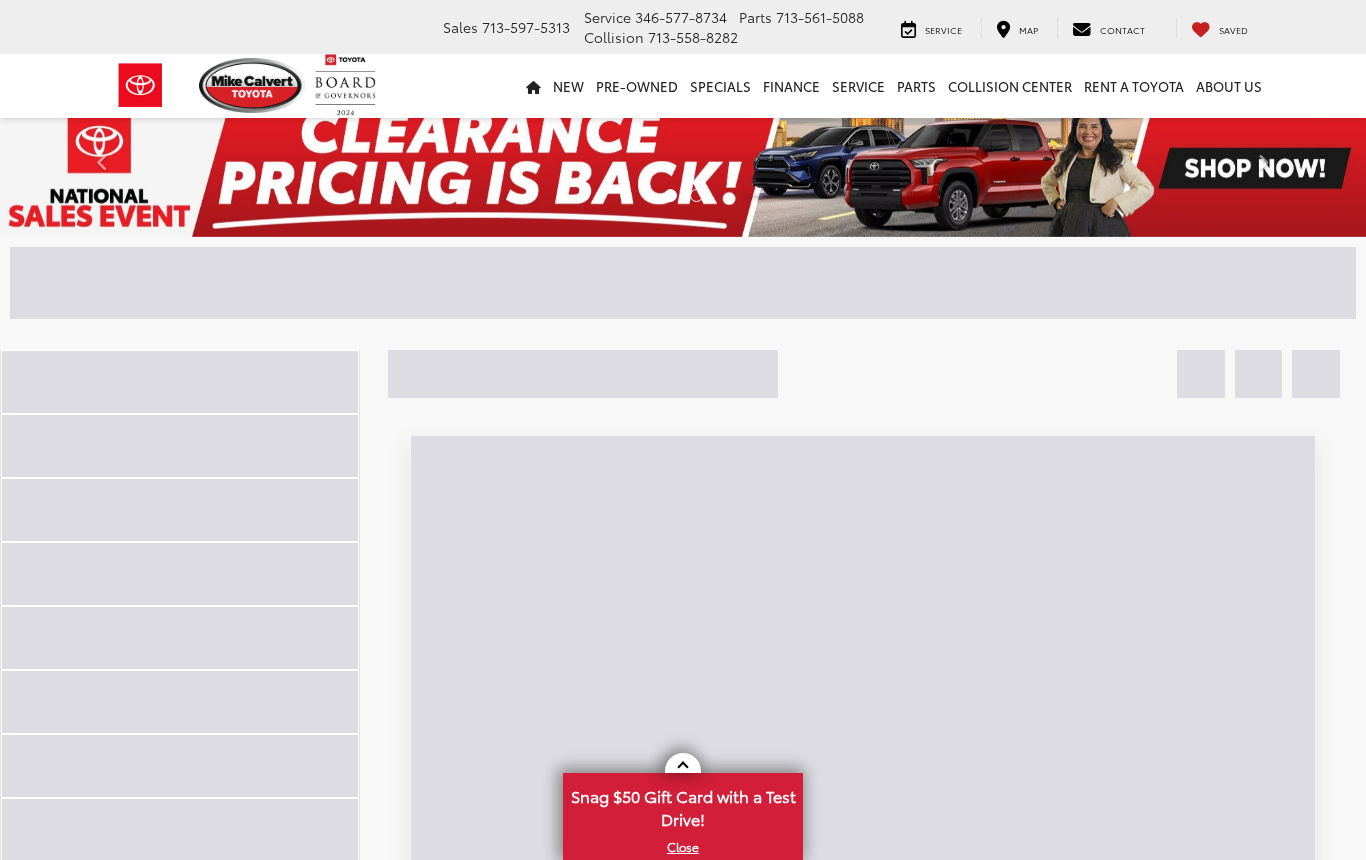 scroll, scrollTop: 0, scrollLeft: 0, axis: both 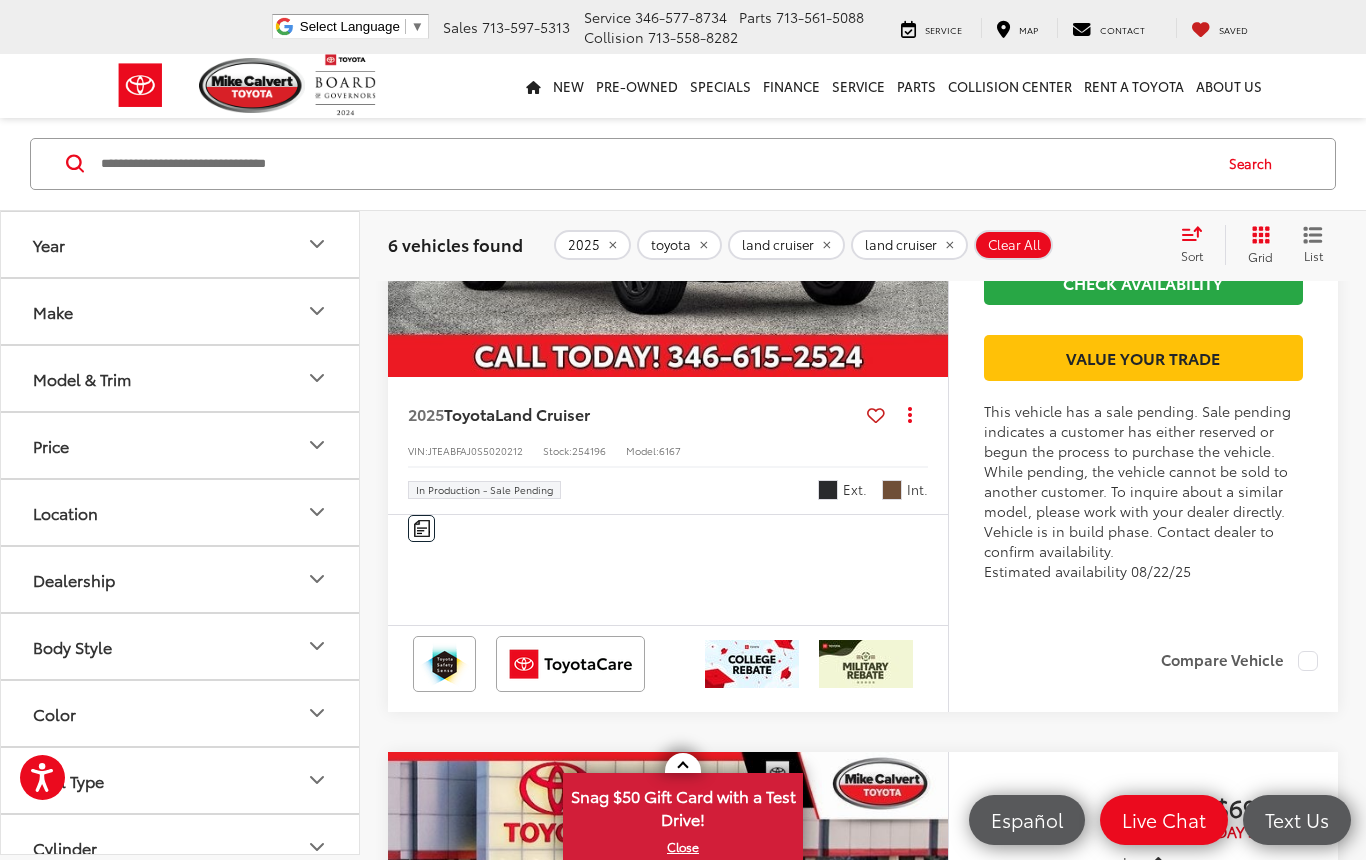 click on "Make" at bounding box center [181, 311] 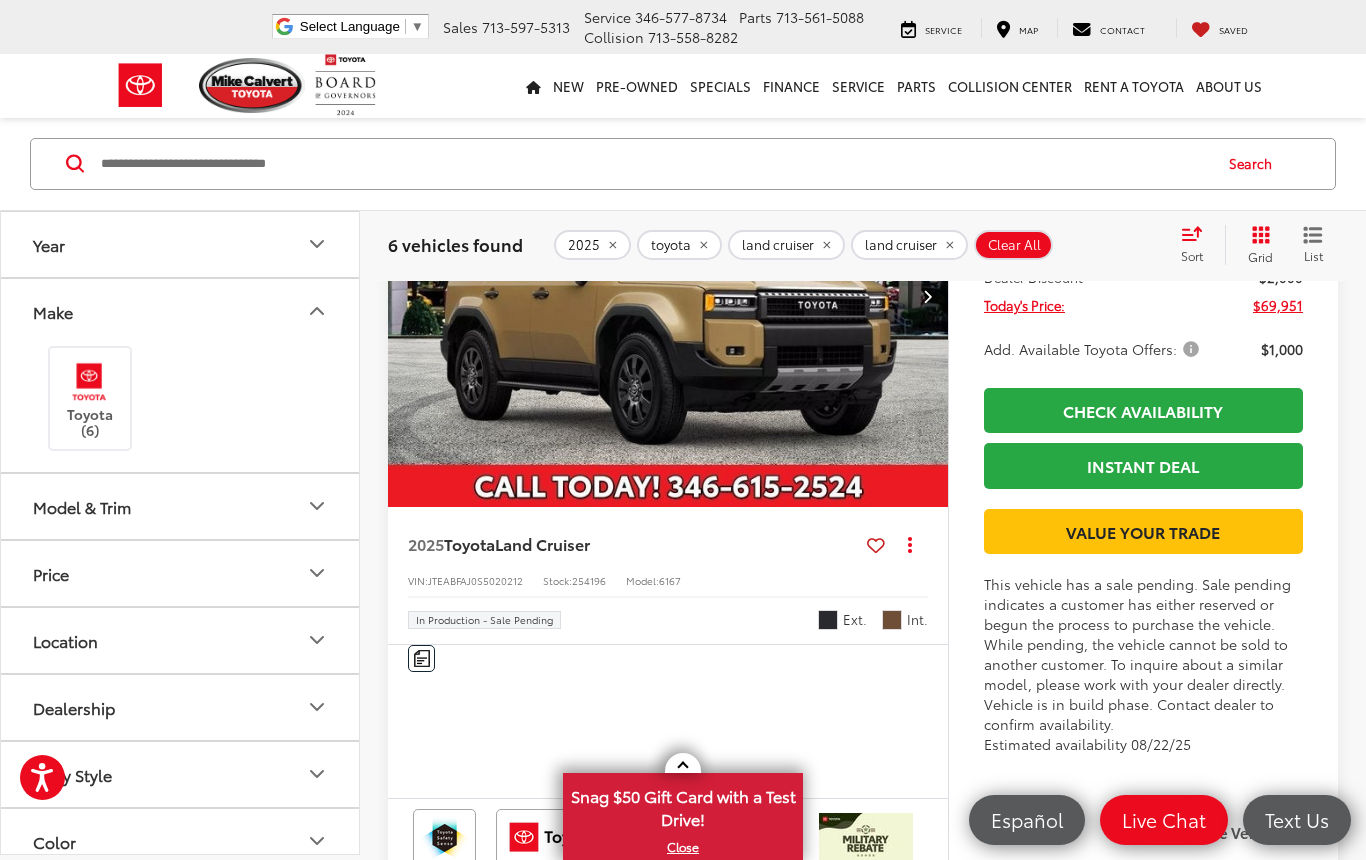 click on "Make" at bounding box center (181, 311) 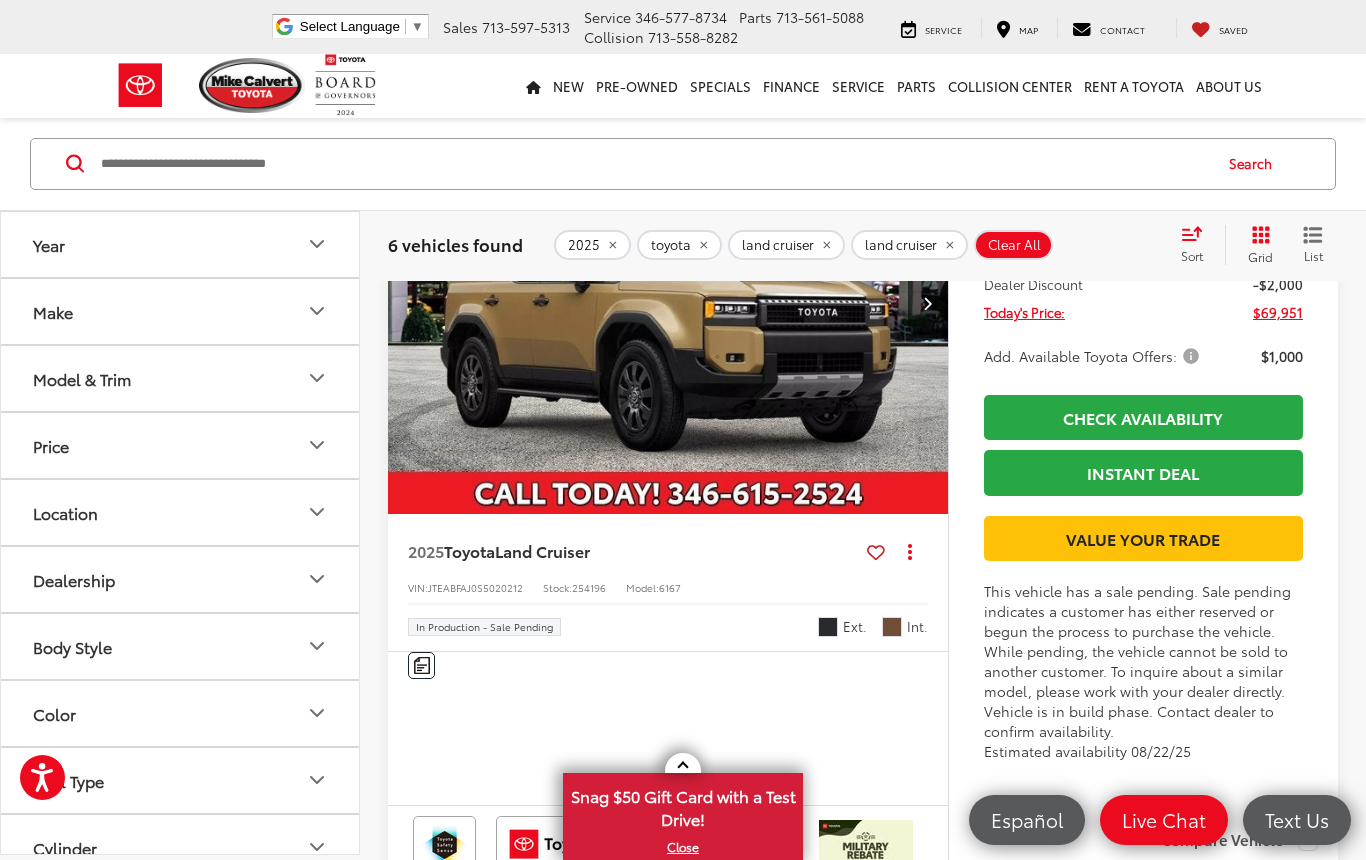 scroll, scrollTop: 3532, scrollLeft: 0, axis: vertical 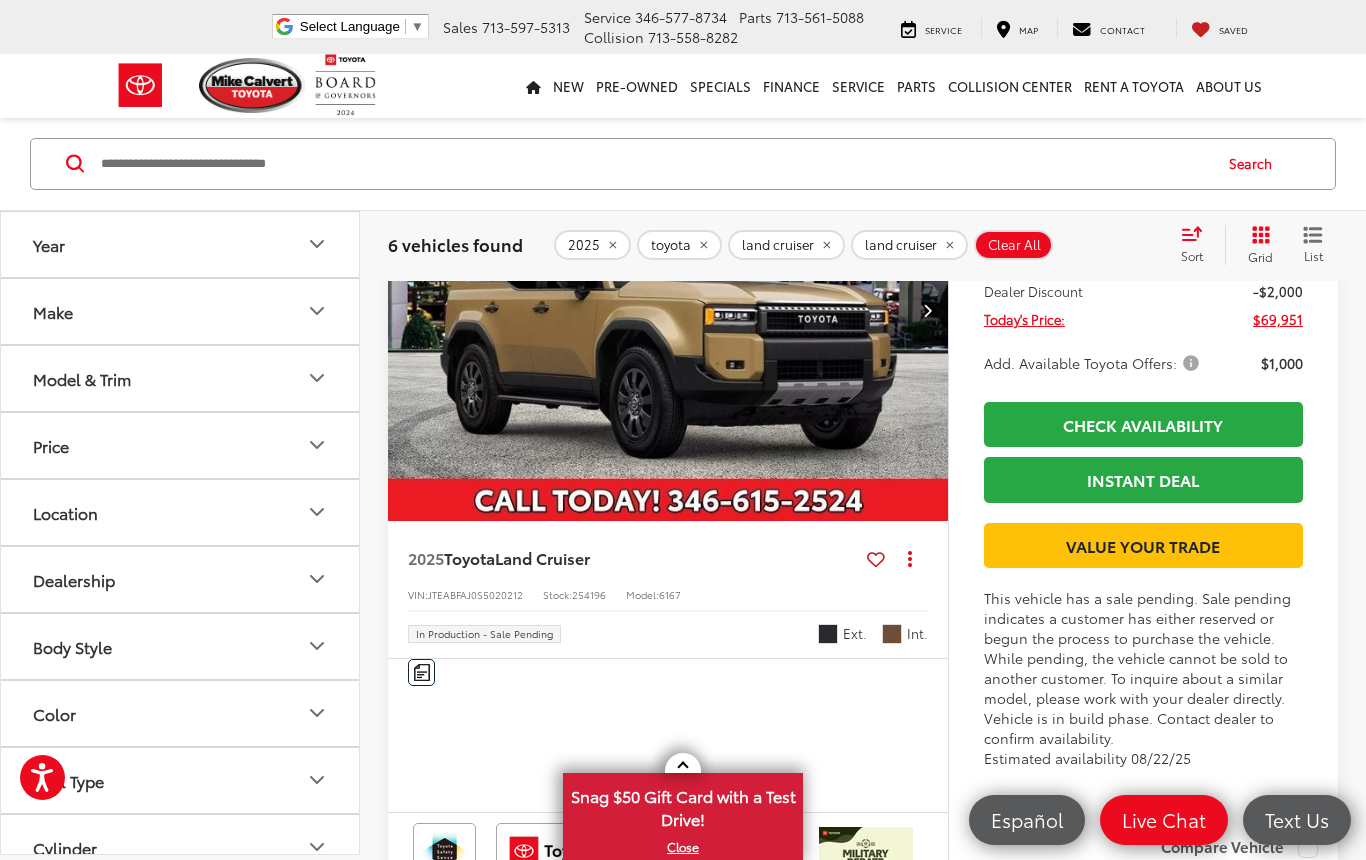 click on "Model & Trim" at bounding box center (82, 378) 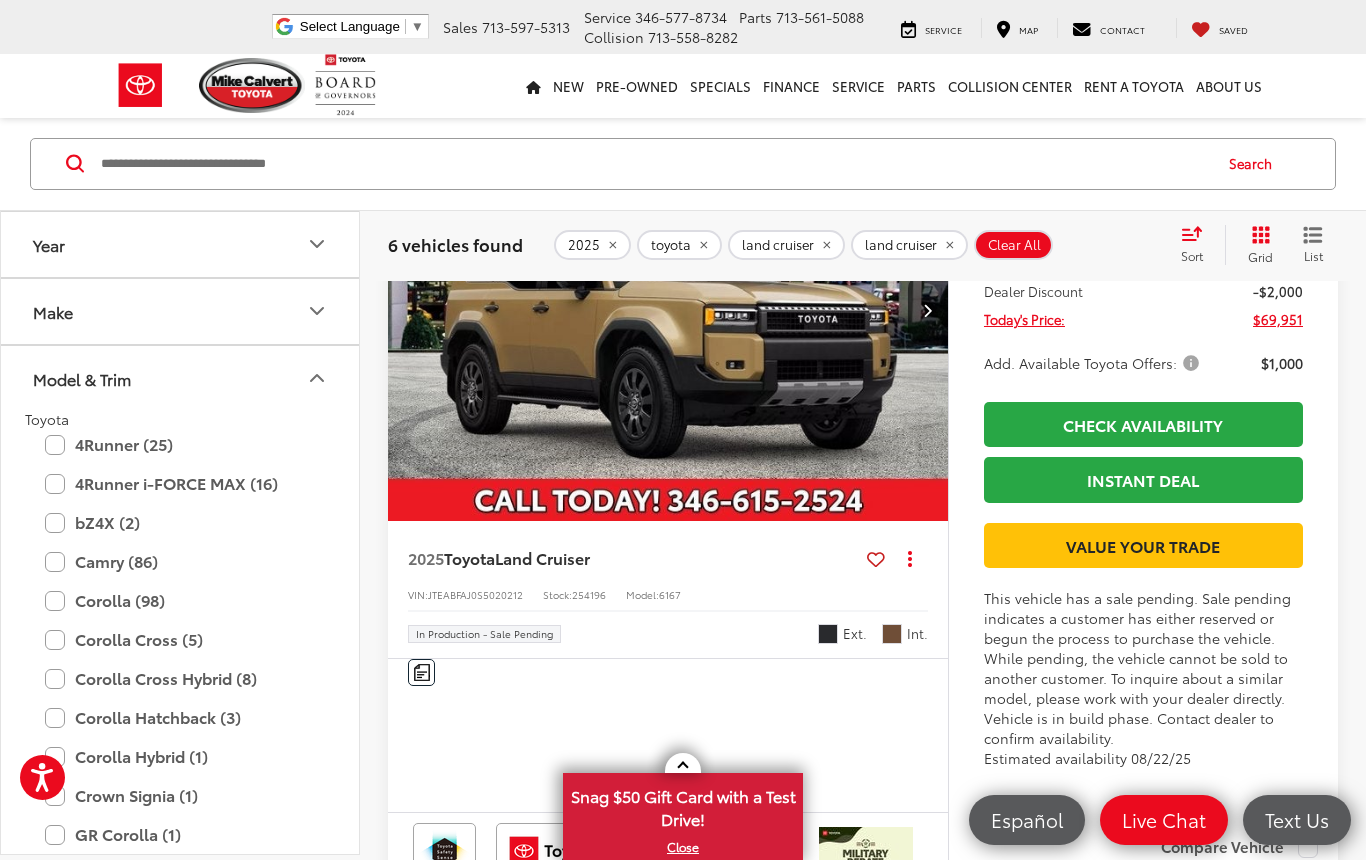 click on "4Runner (25)" at bounding box center (180, 445) 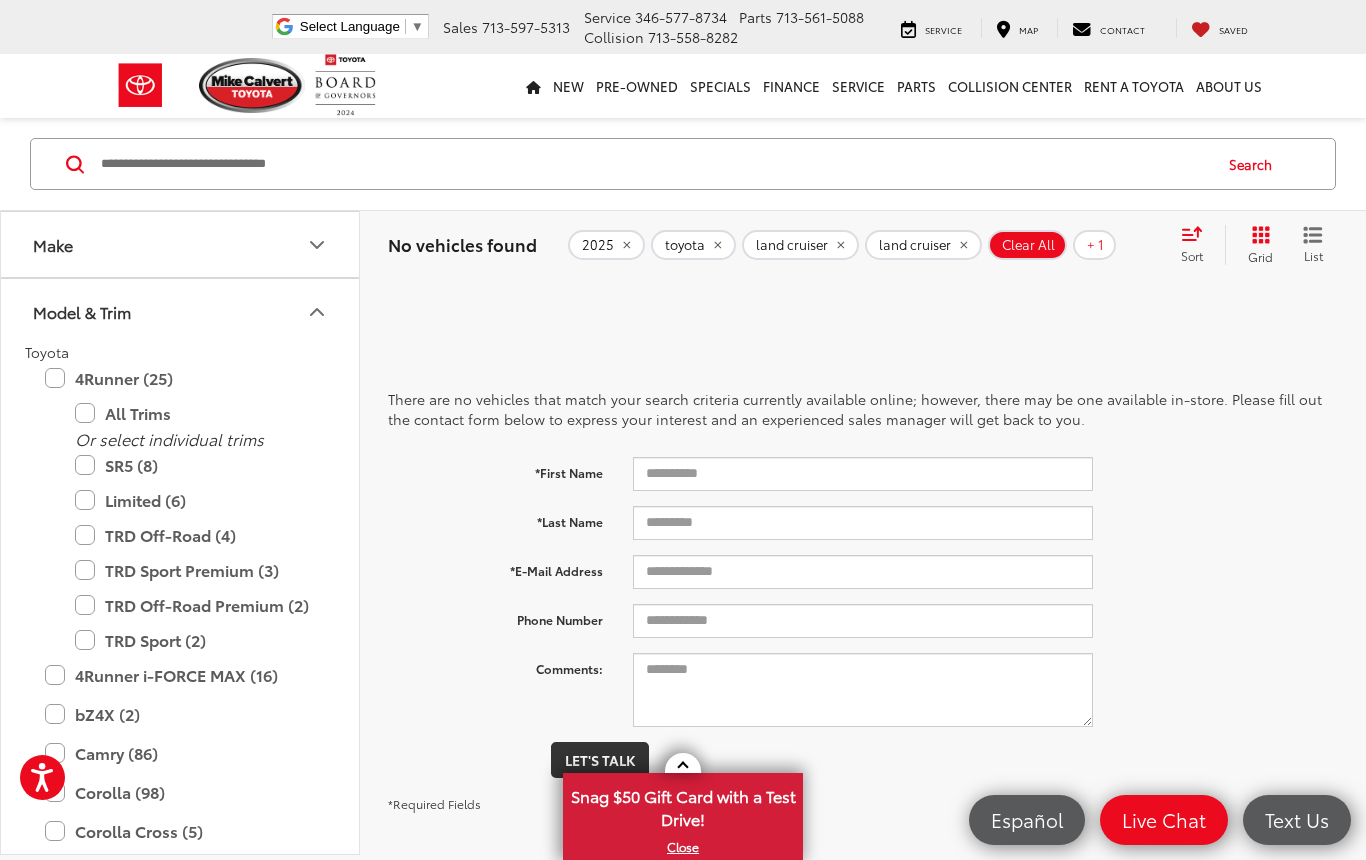 scroll, scrollTop: 0, scrollLeft: 0, axis: both 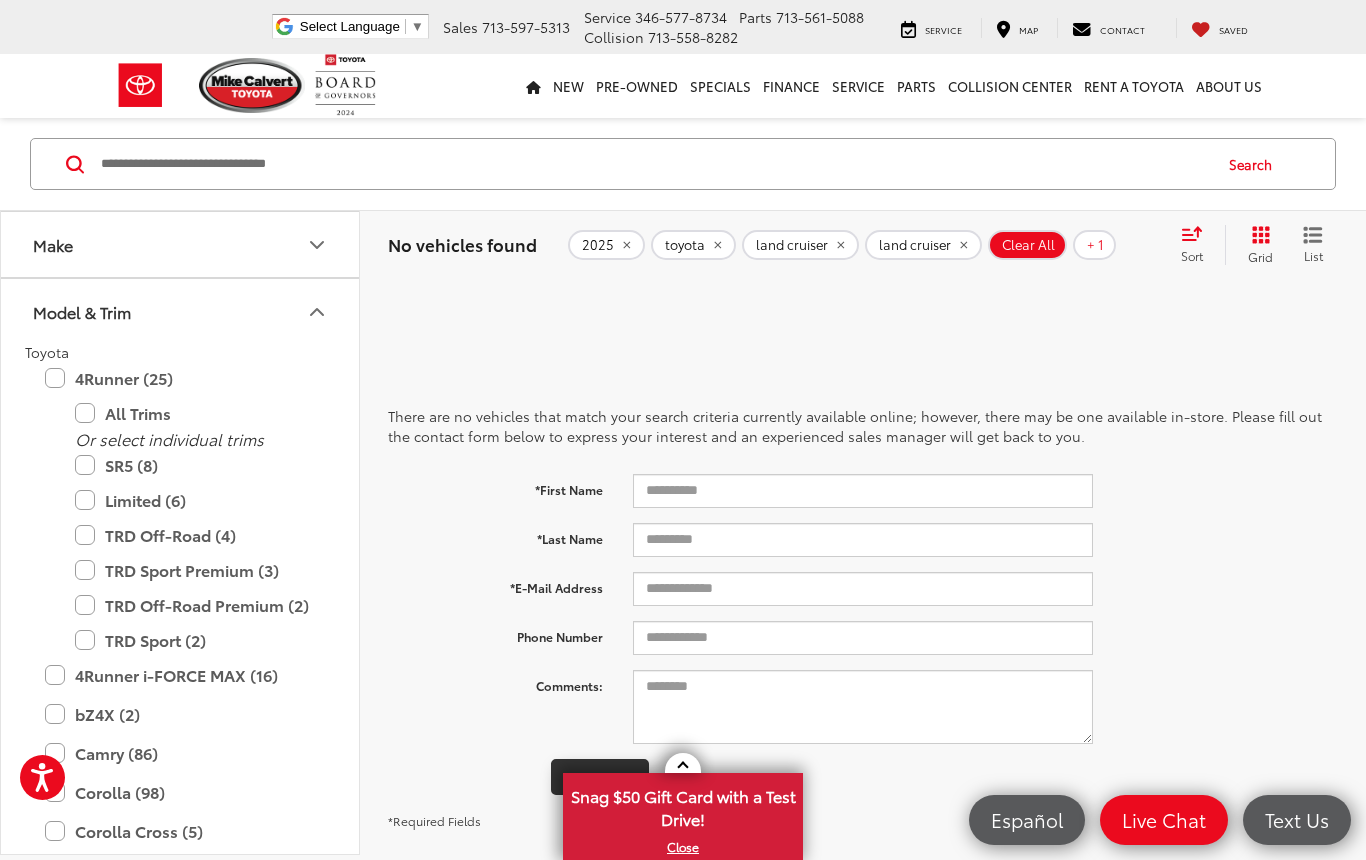 click on "4Runner (25)" at bounding box center [180, 378] 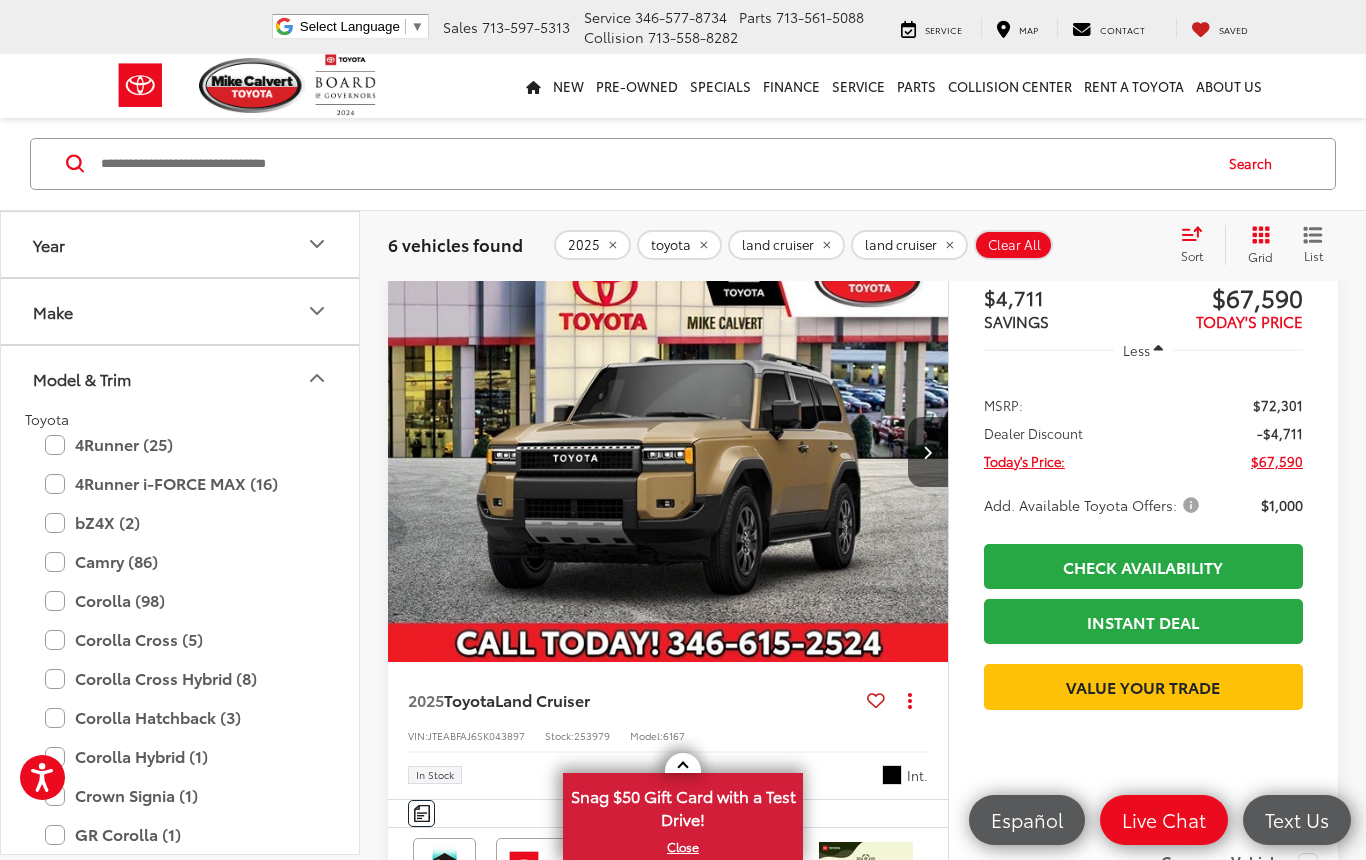 scroll, scrollTop: 0, scrollLeft: 0, axis: both 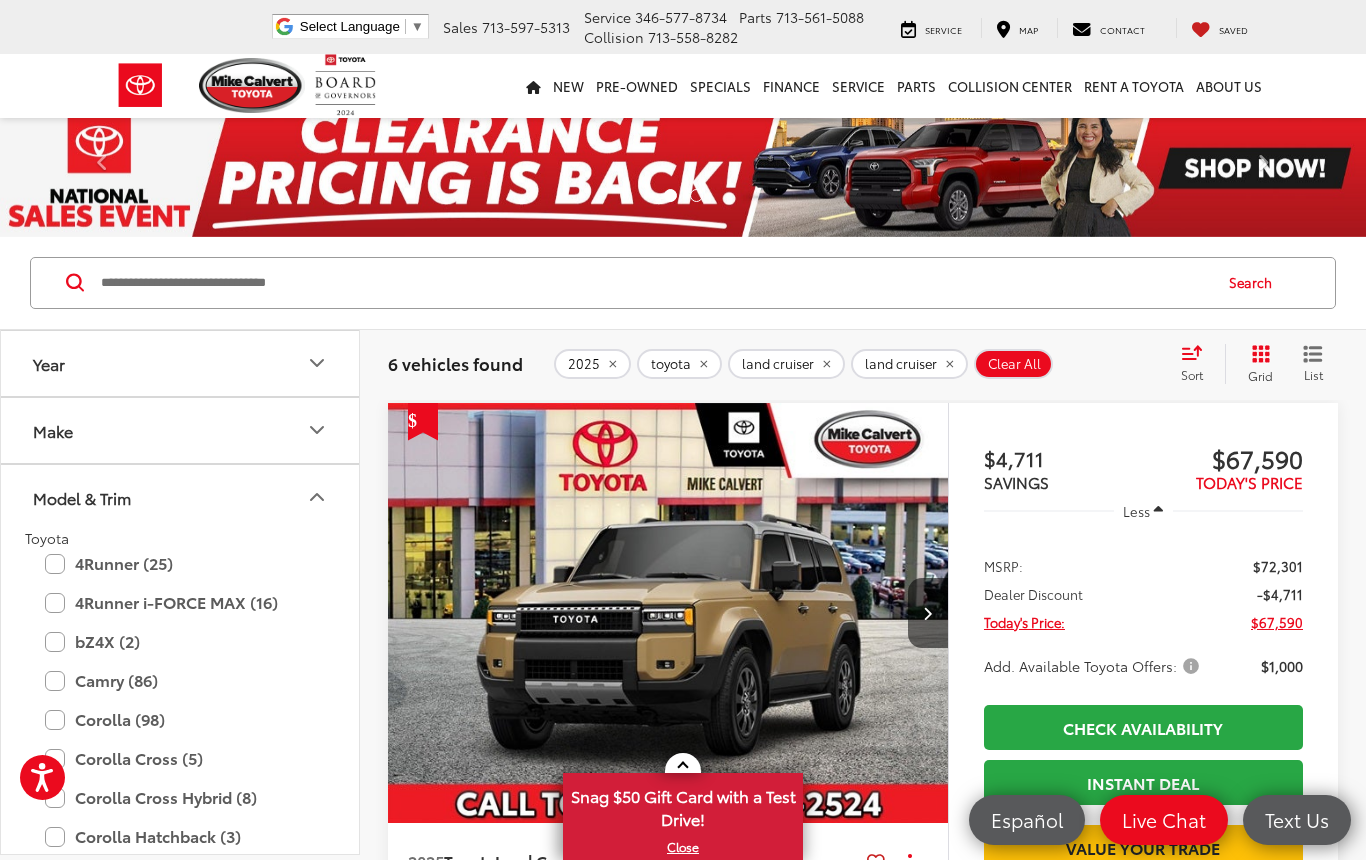 click on "land cruiser" 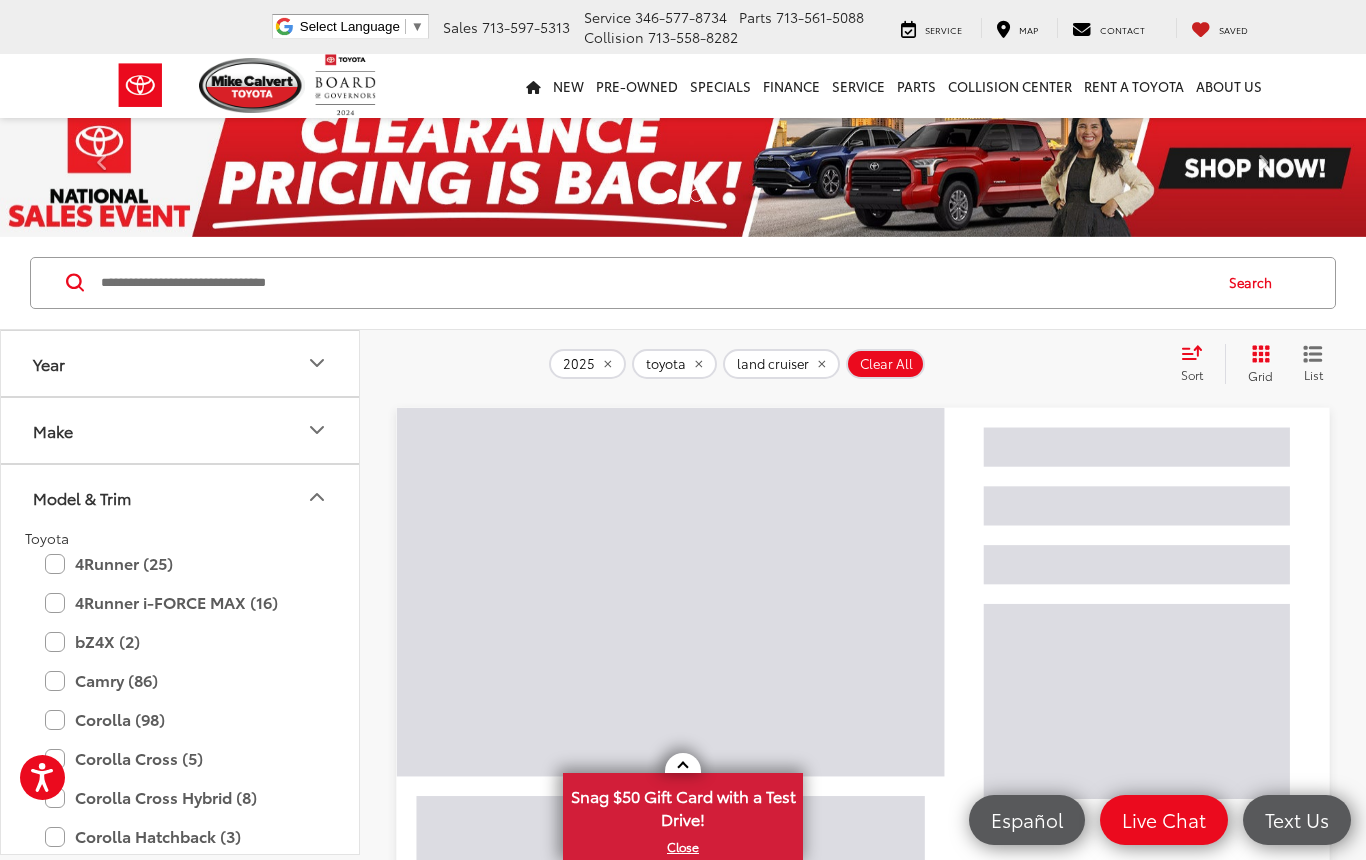 click on "2025 toyota land cruiser Clear All + 0" at bounding box center (856, 364) 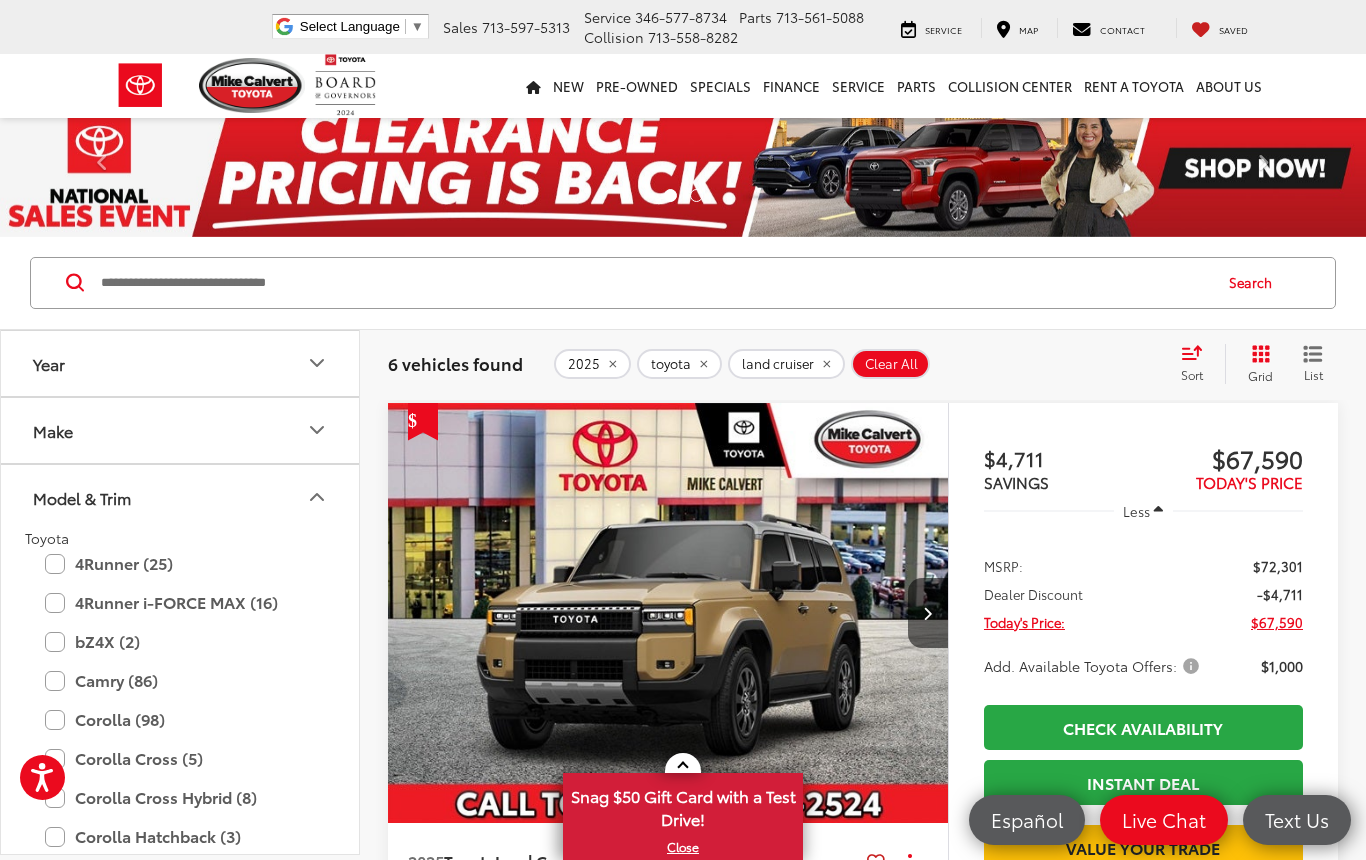 click 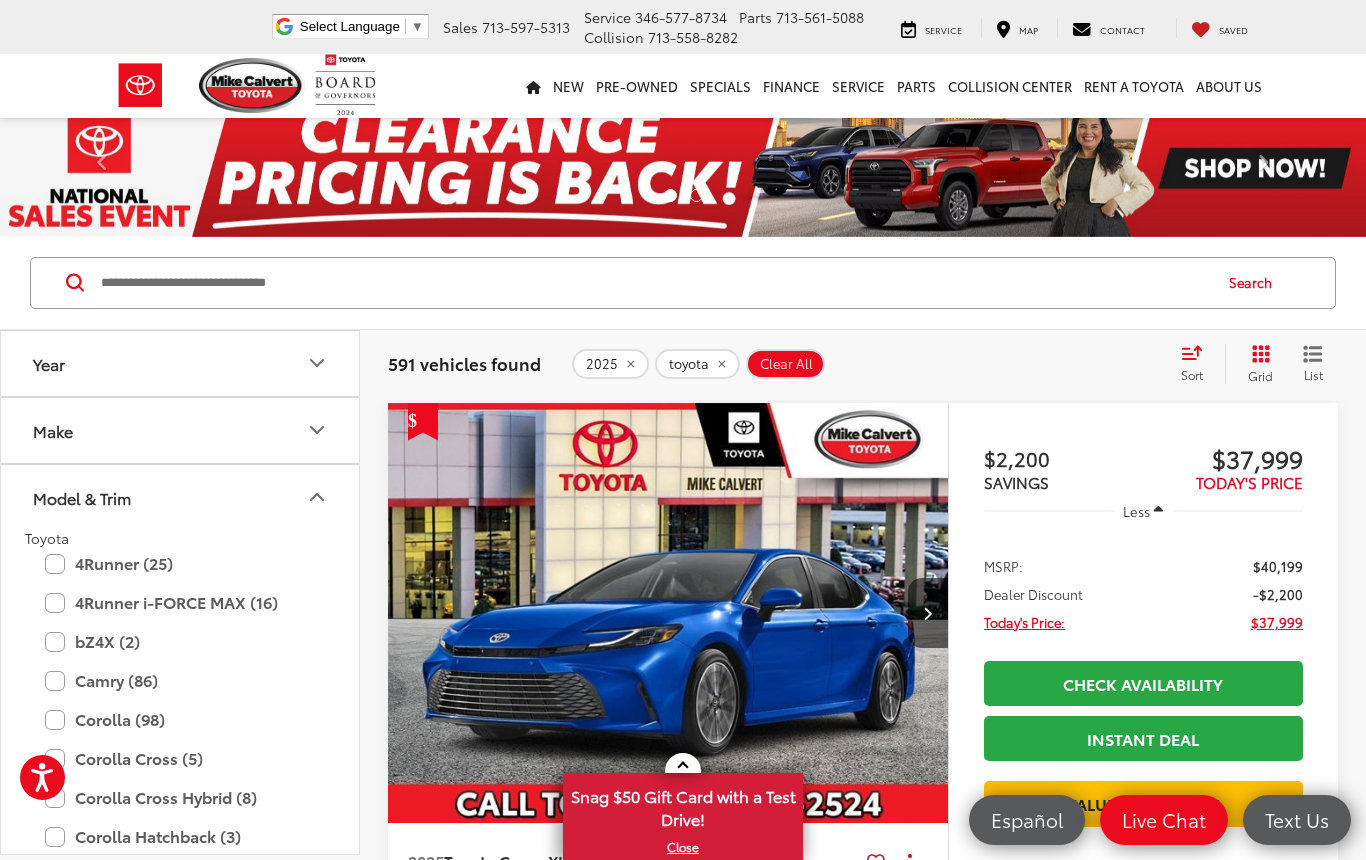 click on "4Runner (25)" at bounding box center (180, 563) 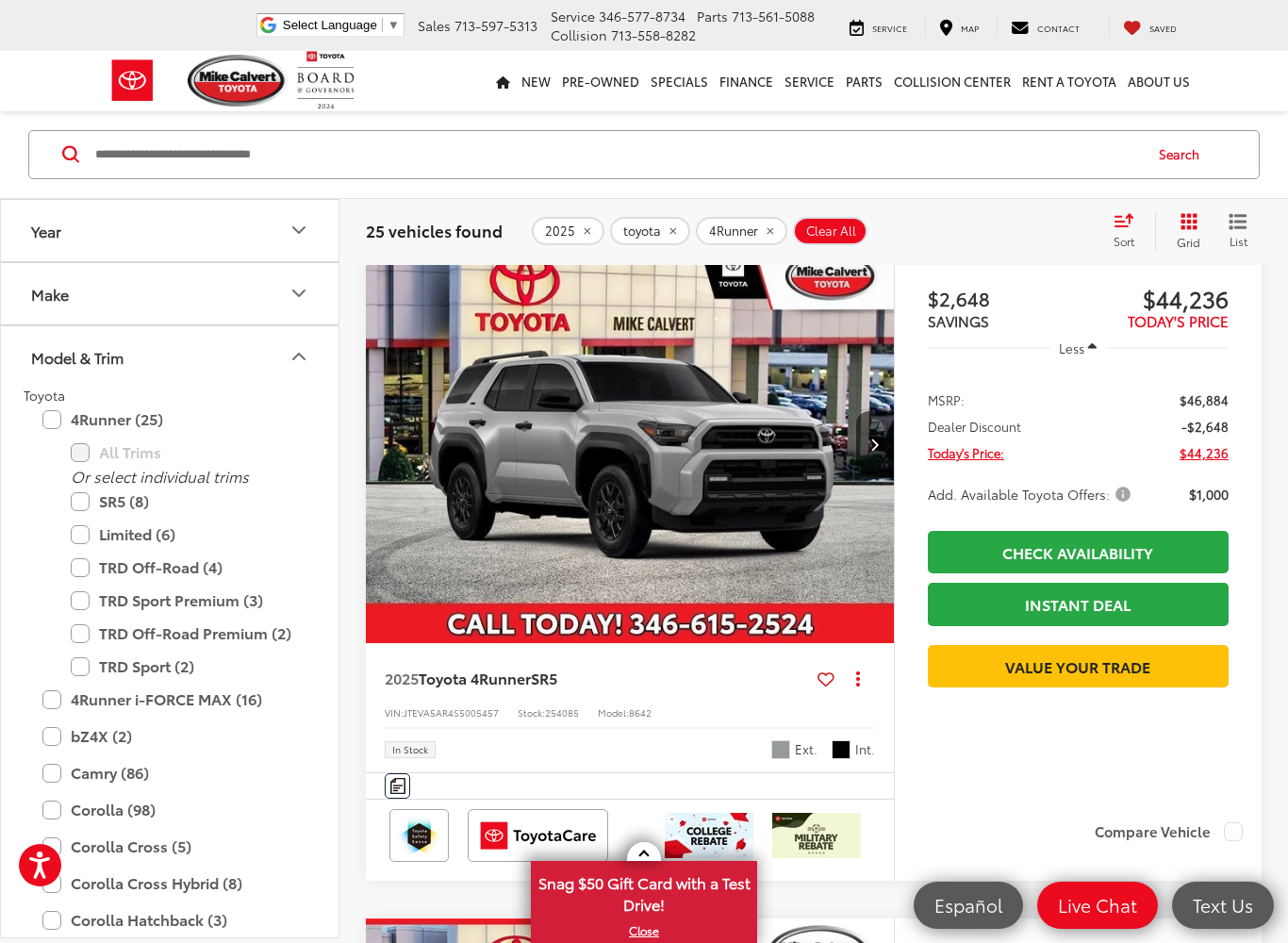 scroll, scrollTop: 806, scrollLeft: 0, axis: vertical 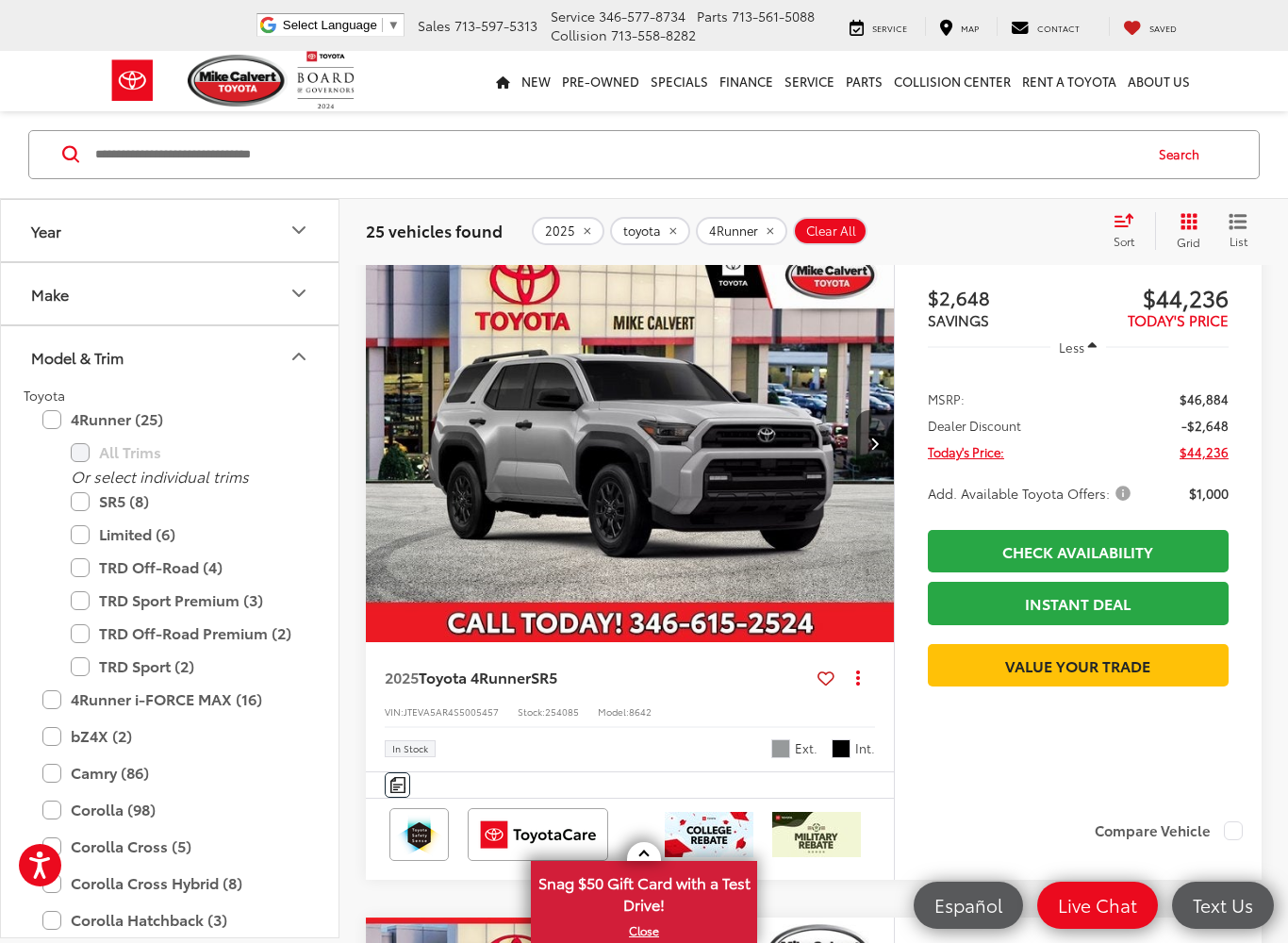 click at bounding box center [1078, 635] 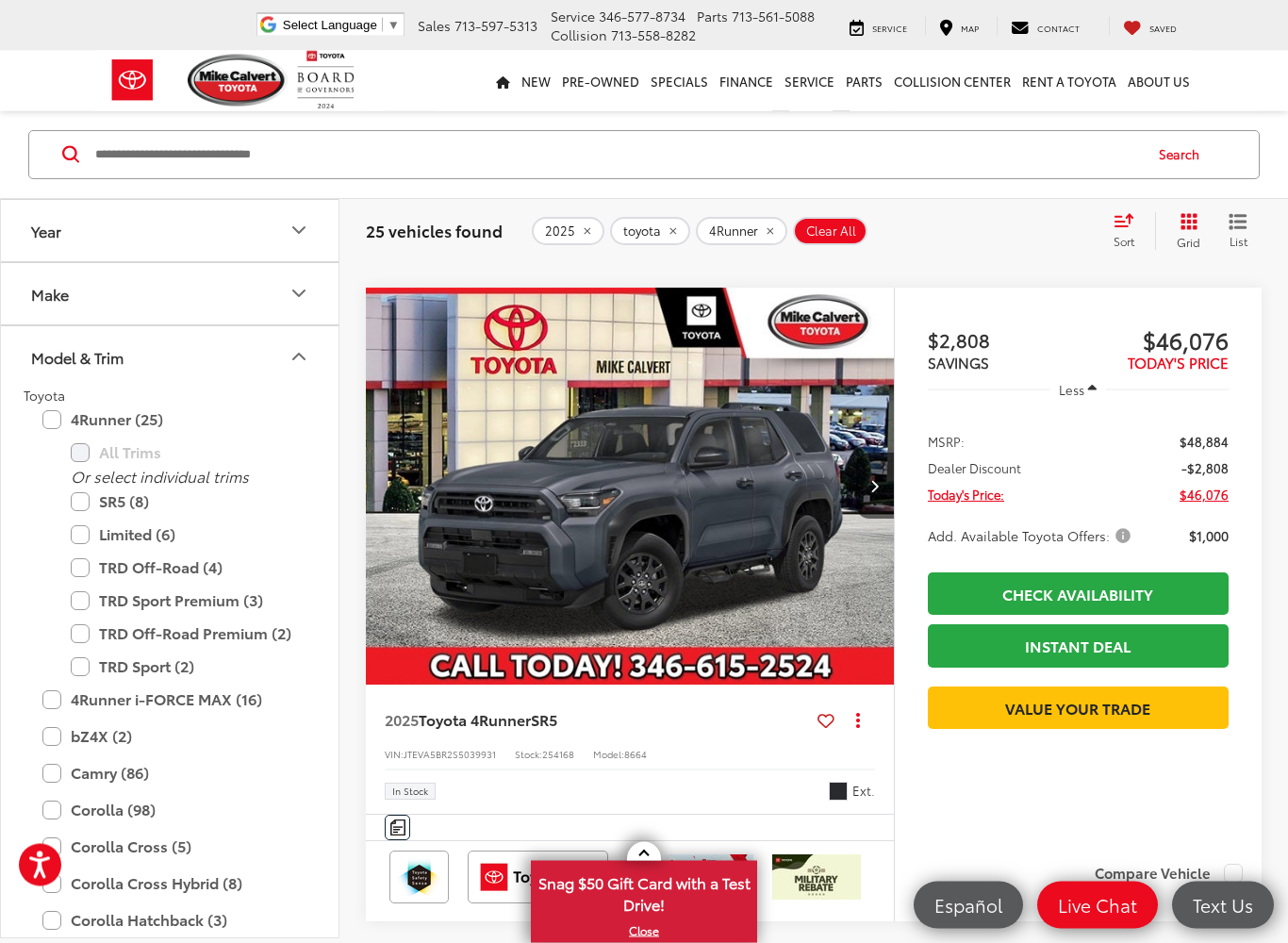 scroll, scrollTop: 2251, scrollLeft: 0, axis: vertical 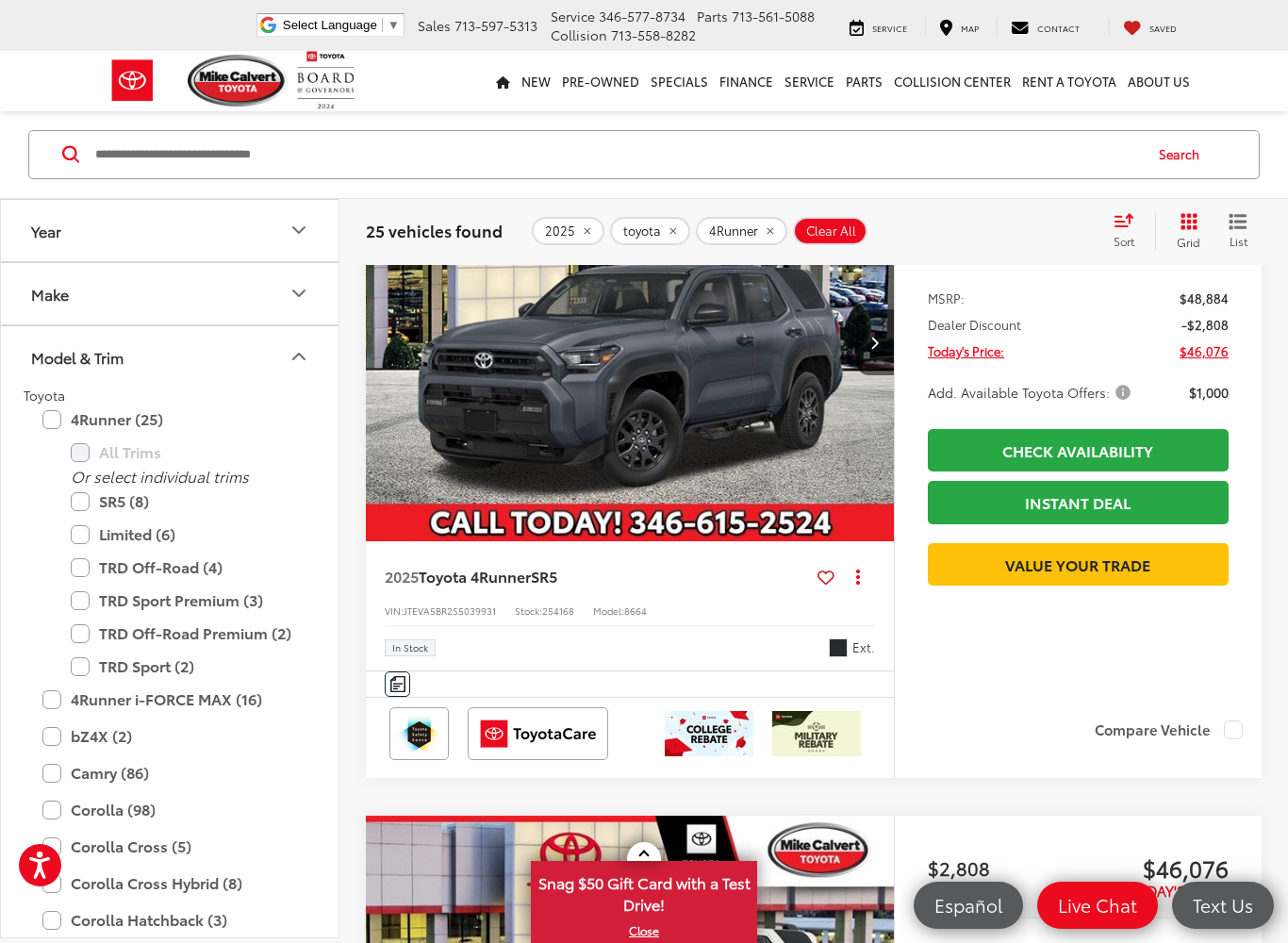 click on "TRD Off-Road Premium (2)" at bounding box center (184, 634) 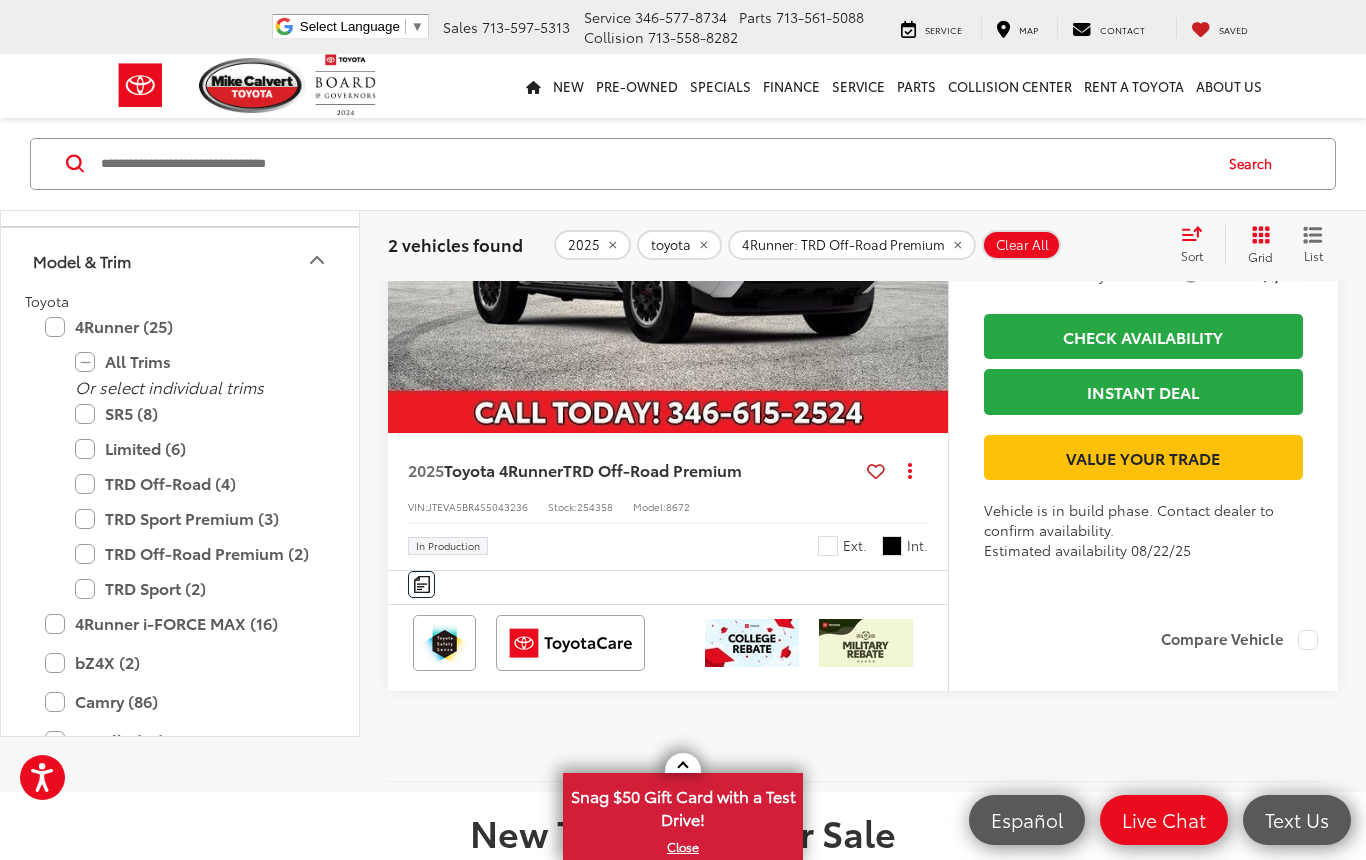 scroll, scrollTop: 1083, scrollLeft: 0, axis: vertical 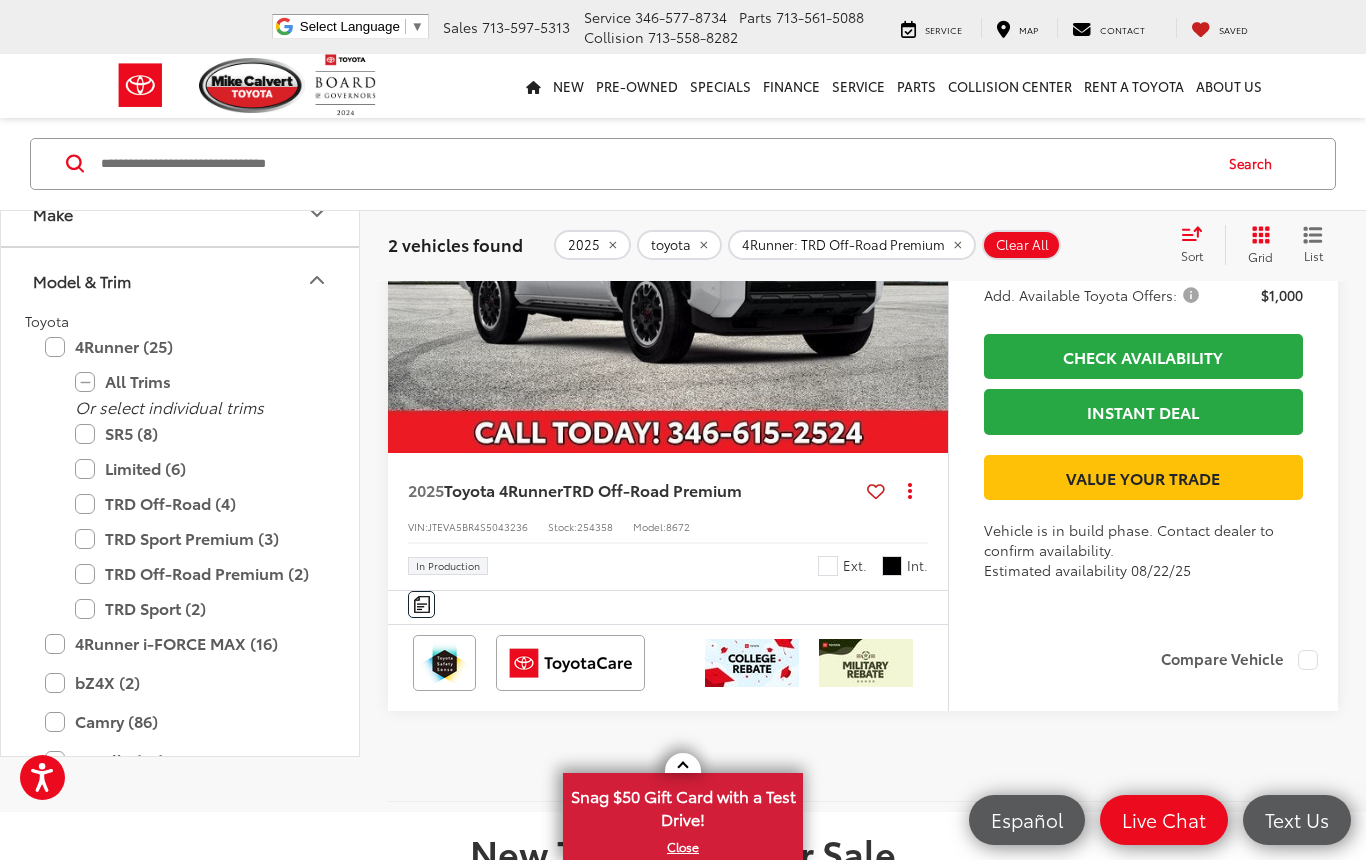 click on "TRD Off-Road Premium (2)" at bounding box center [195, 573] 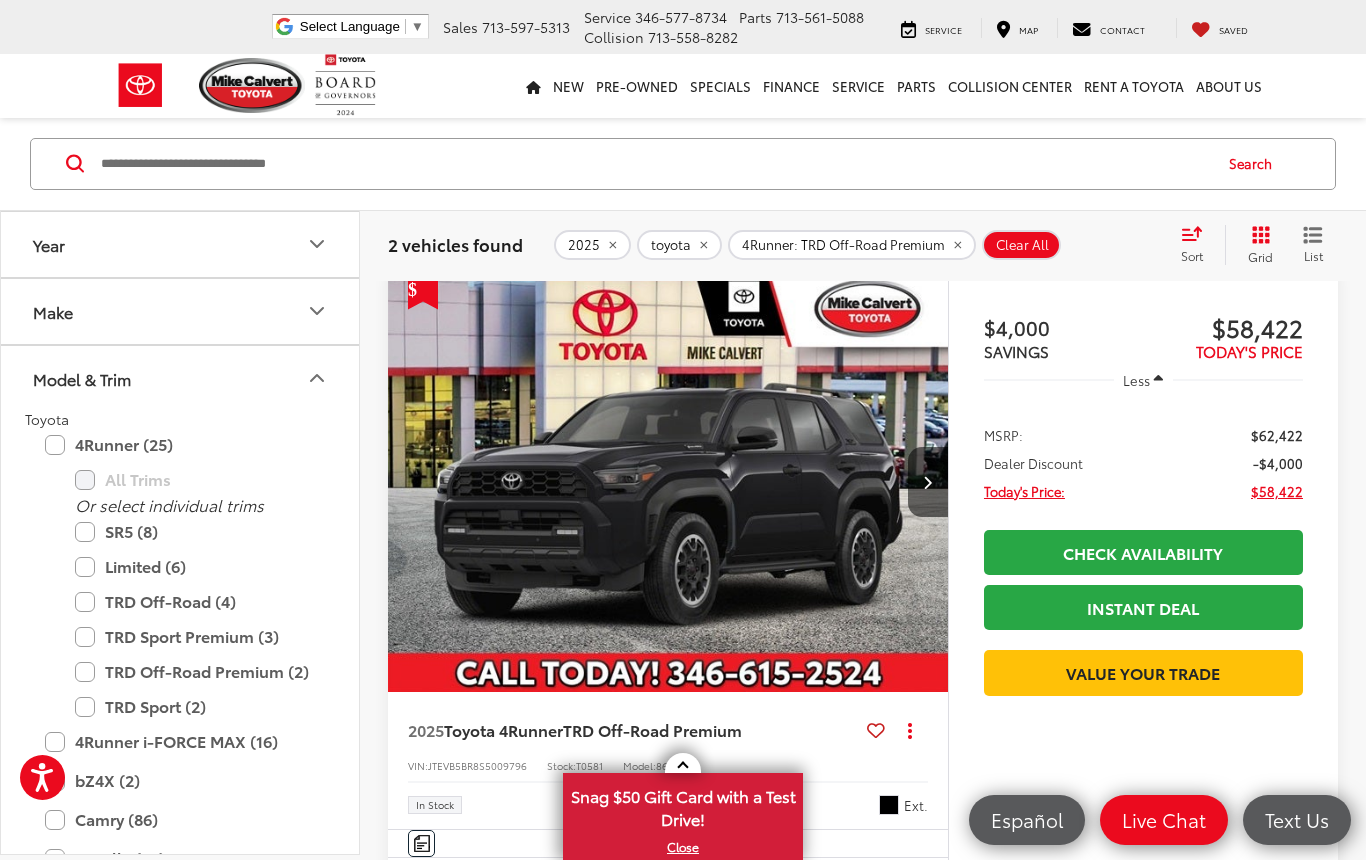 scroll, scrollTop: 119, scrollLeft: 0, axis: vertical 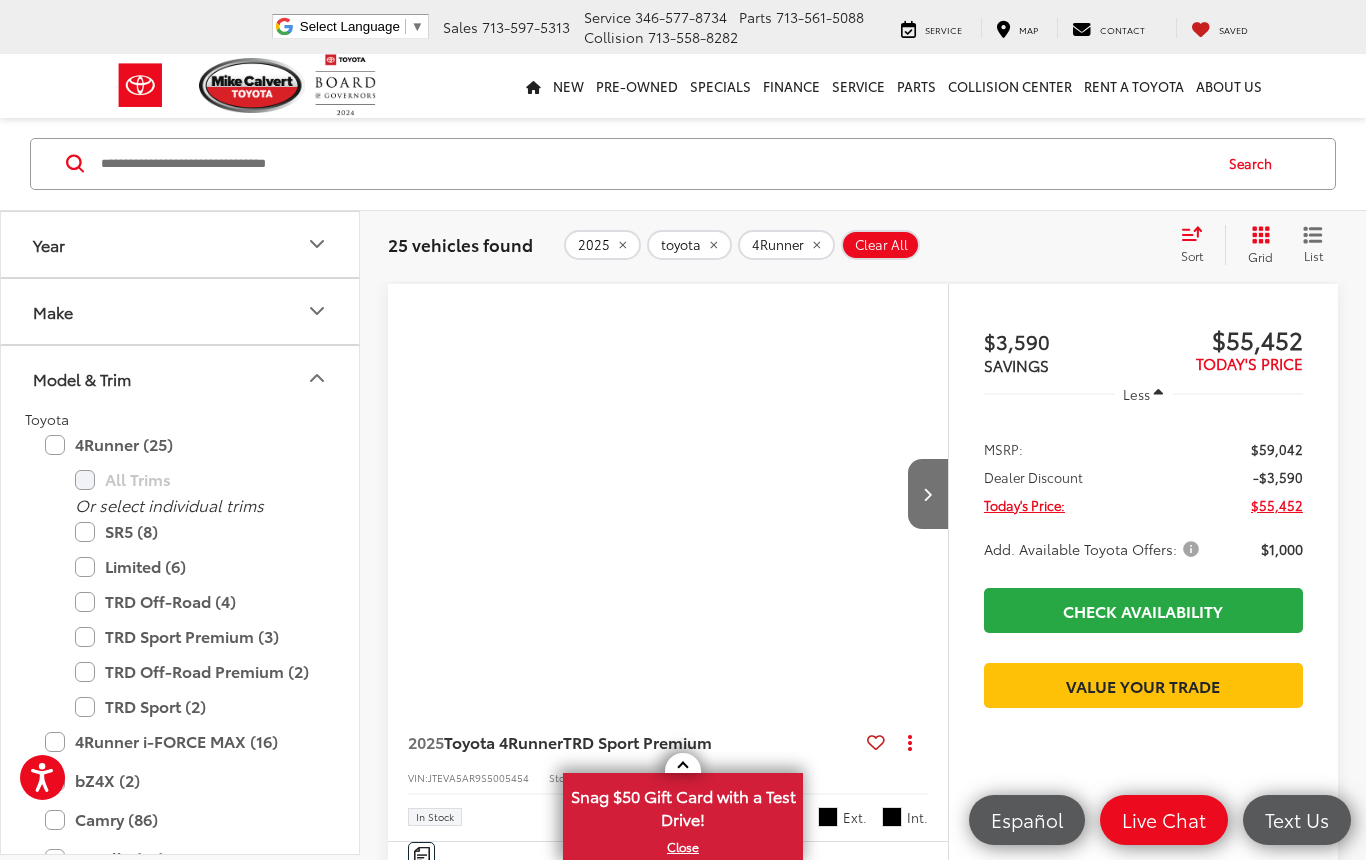 click on "TRD Off-Road (4)" at bounding box center [195, 602] 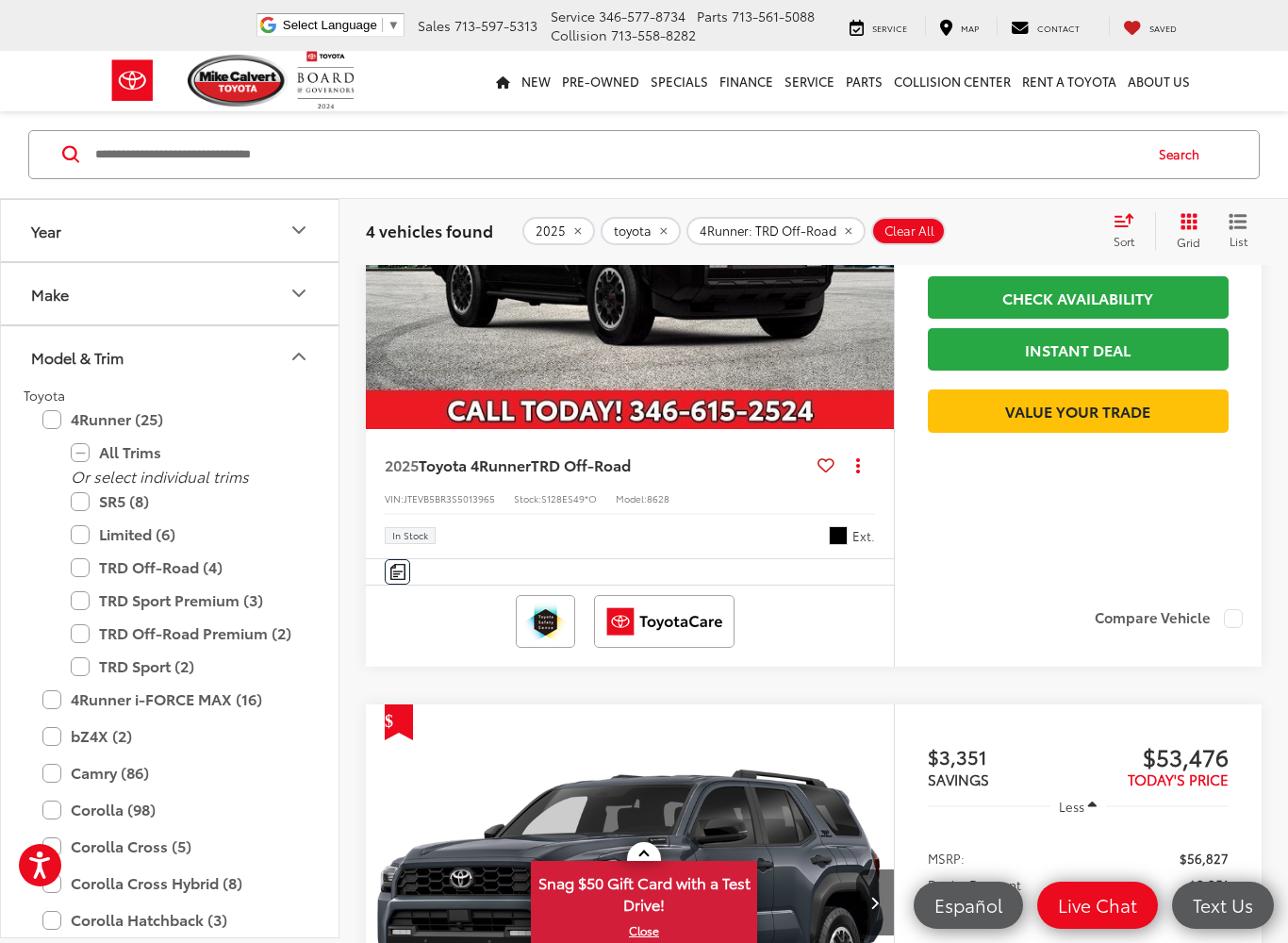 scroll, scrollTop: 349, scrollLeft: 0, axis: vertical 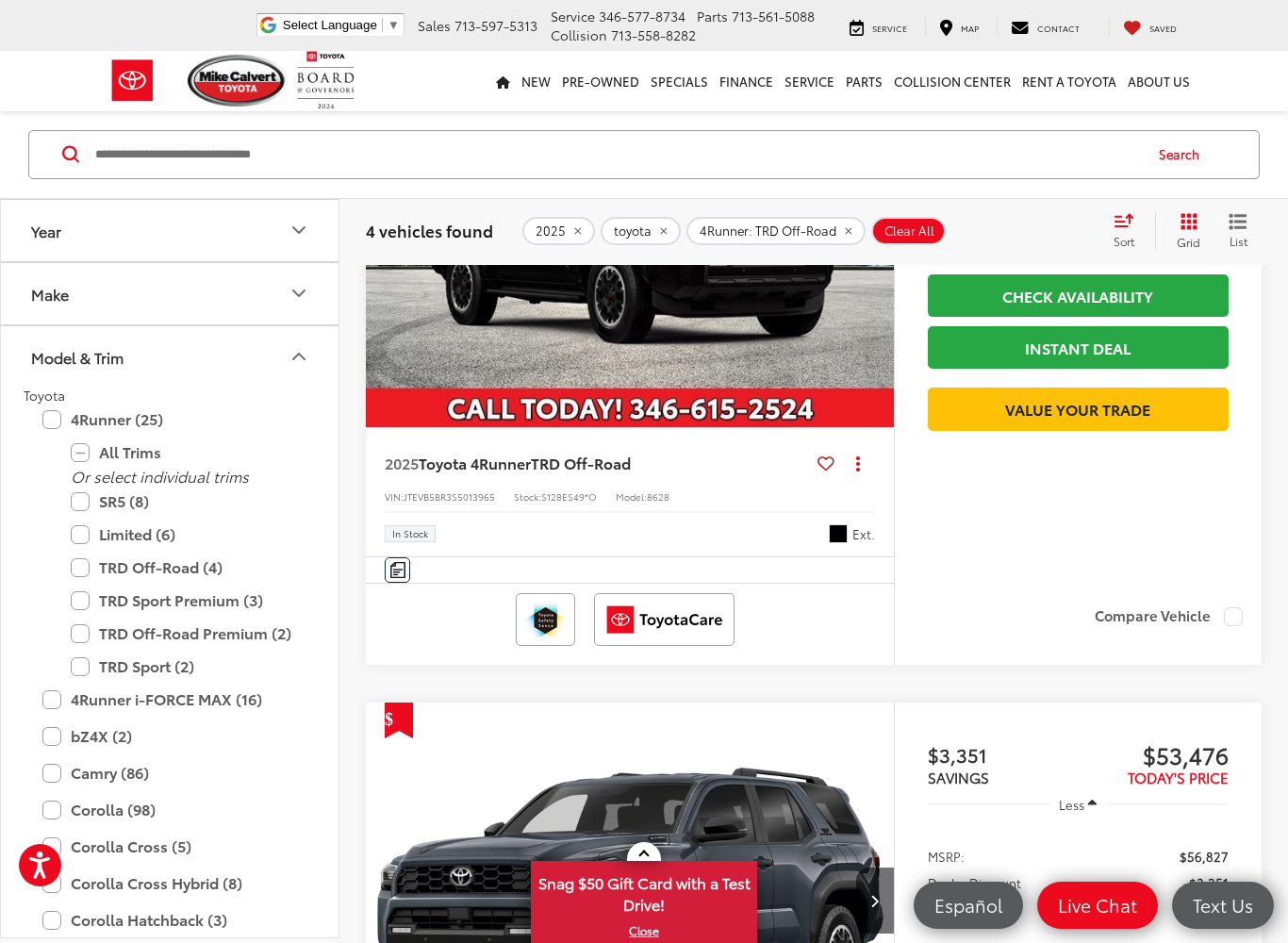 click on "TRD Off-Road (4)" at bounding box center (184, 568) 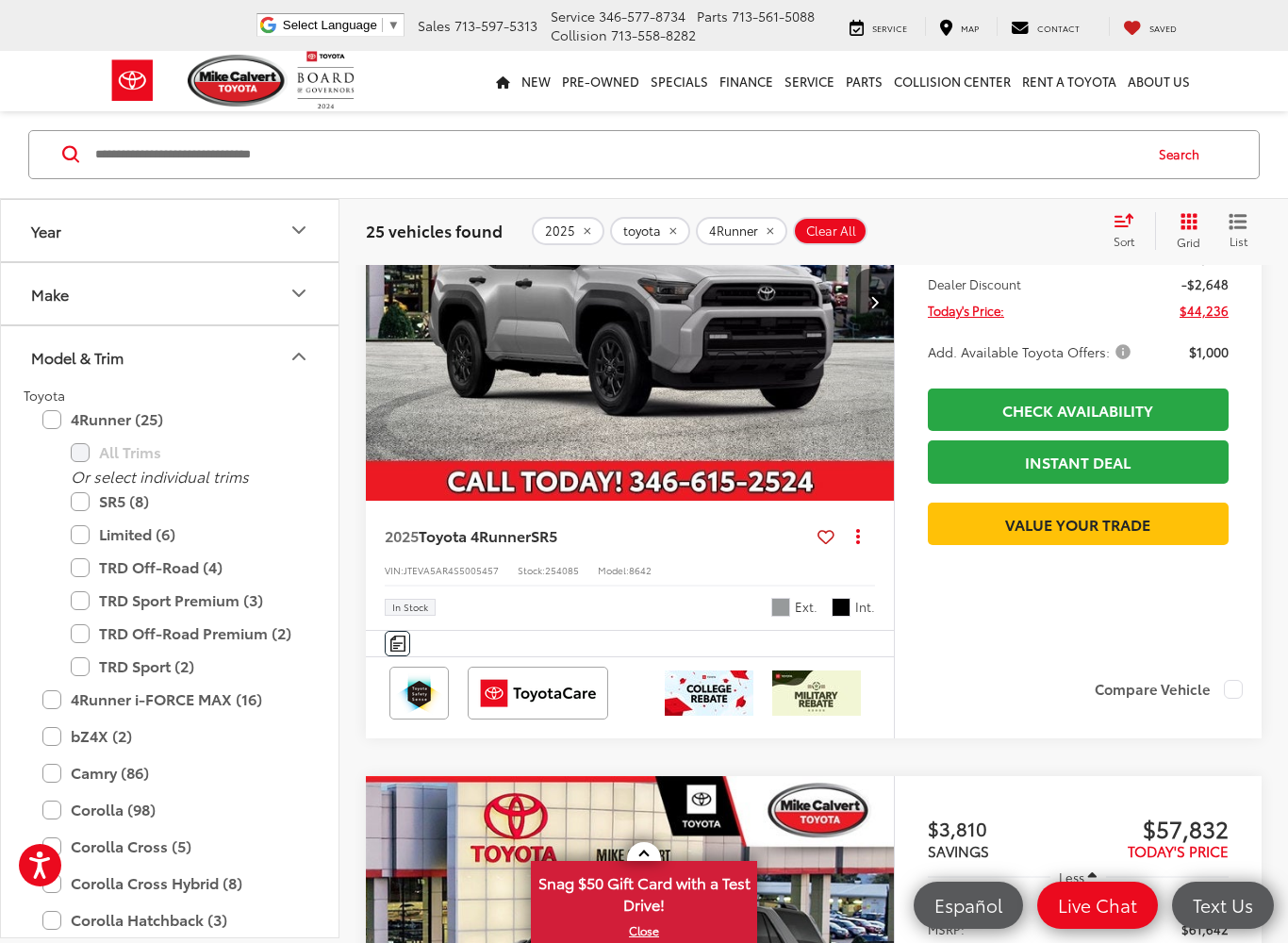 scroll, scrollTop: 1007, scrollLeft: 0, axis: vertical 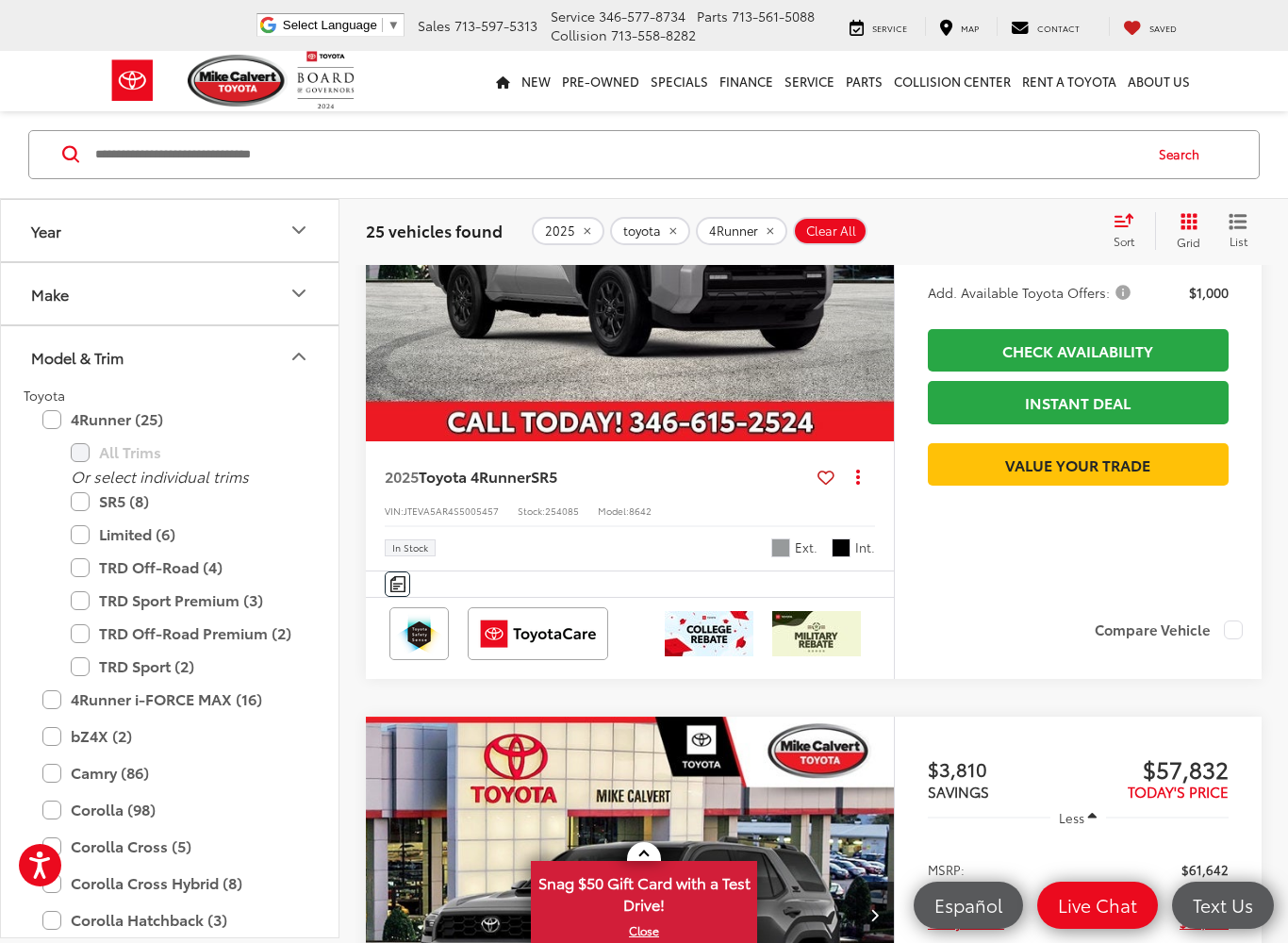 click on "4Runner i-FORCE MAX (16)" at bounding box center (170, 700) 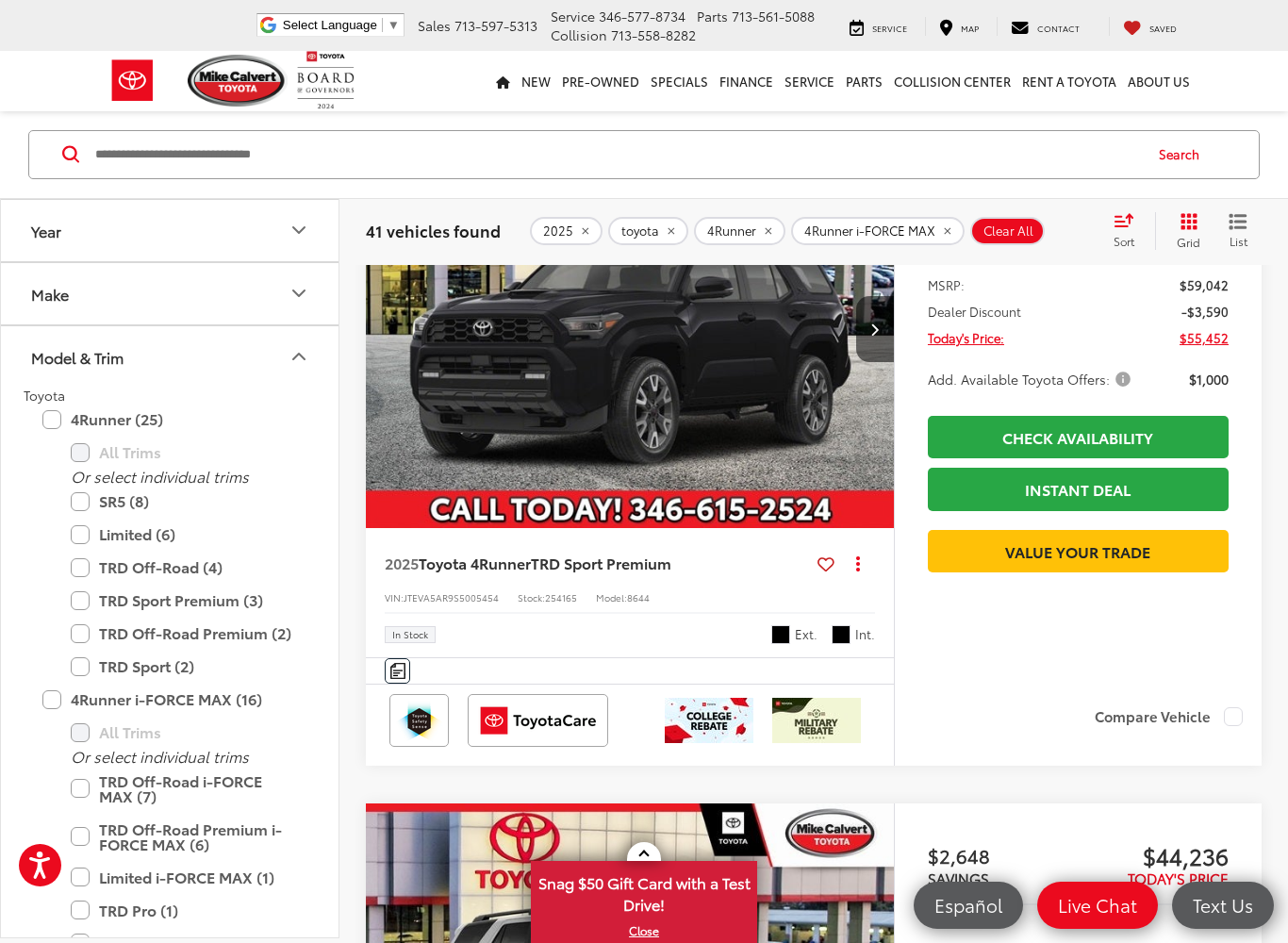 scroll, scrollTop: 921, scrollLeft: 0, axis: vertical 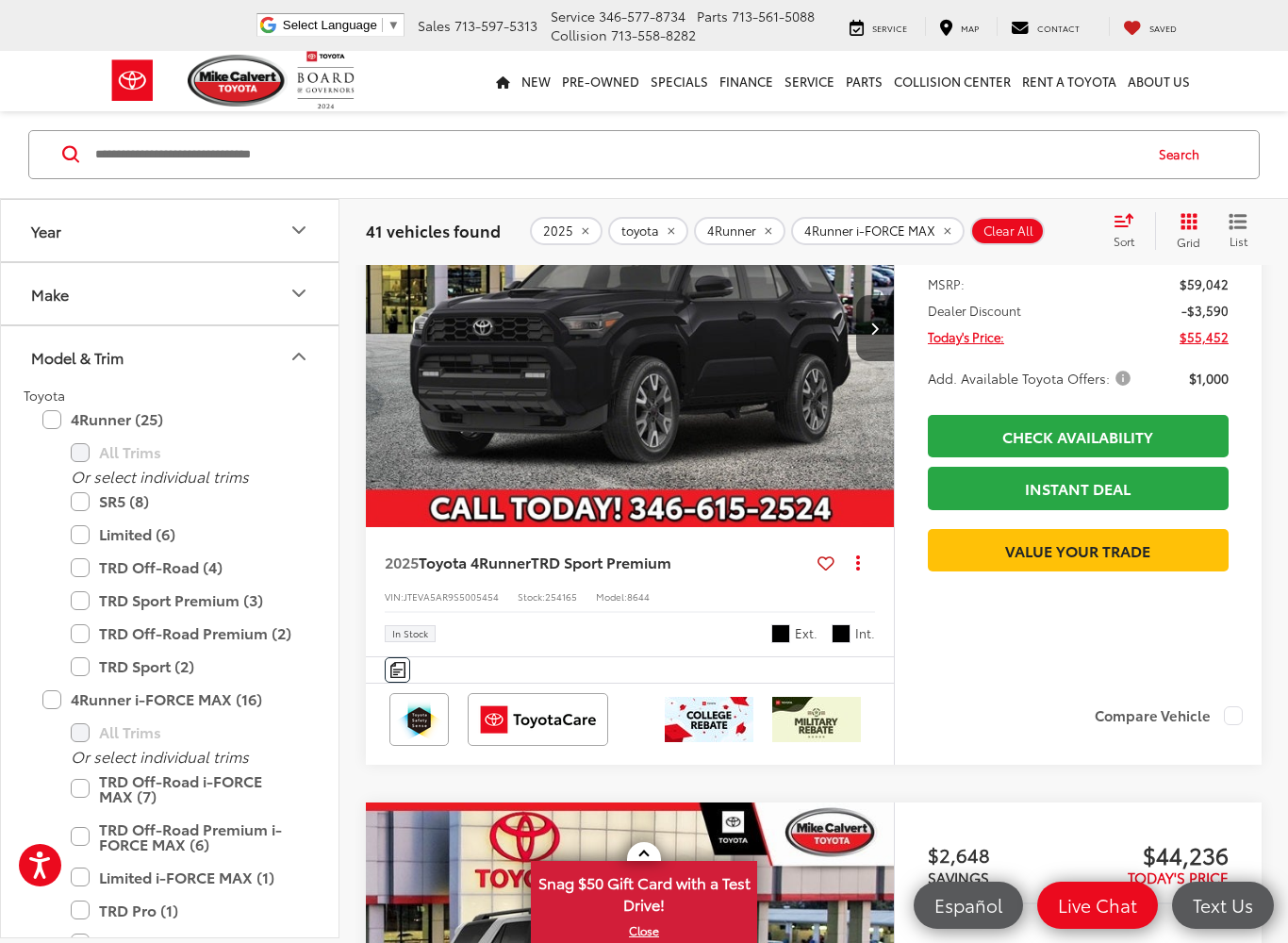 click on "TRD Pro (1)" at bounding box center [184, 910] 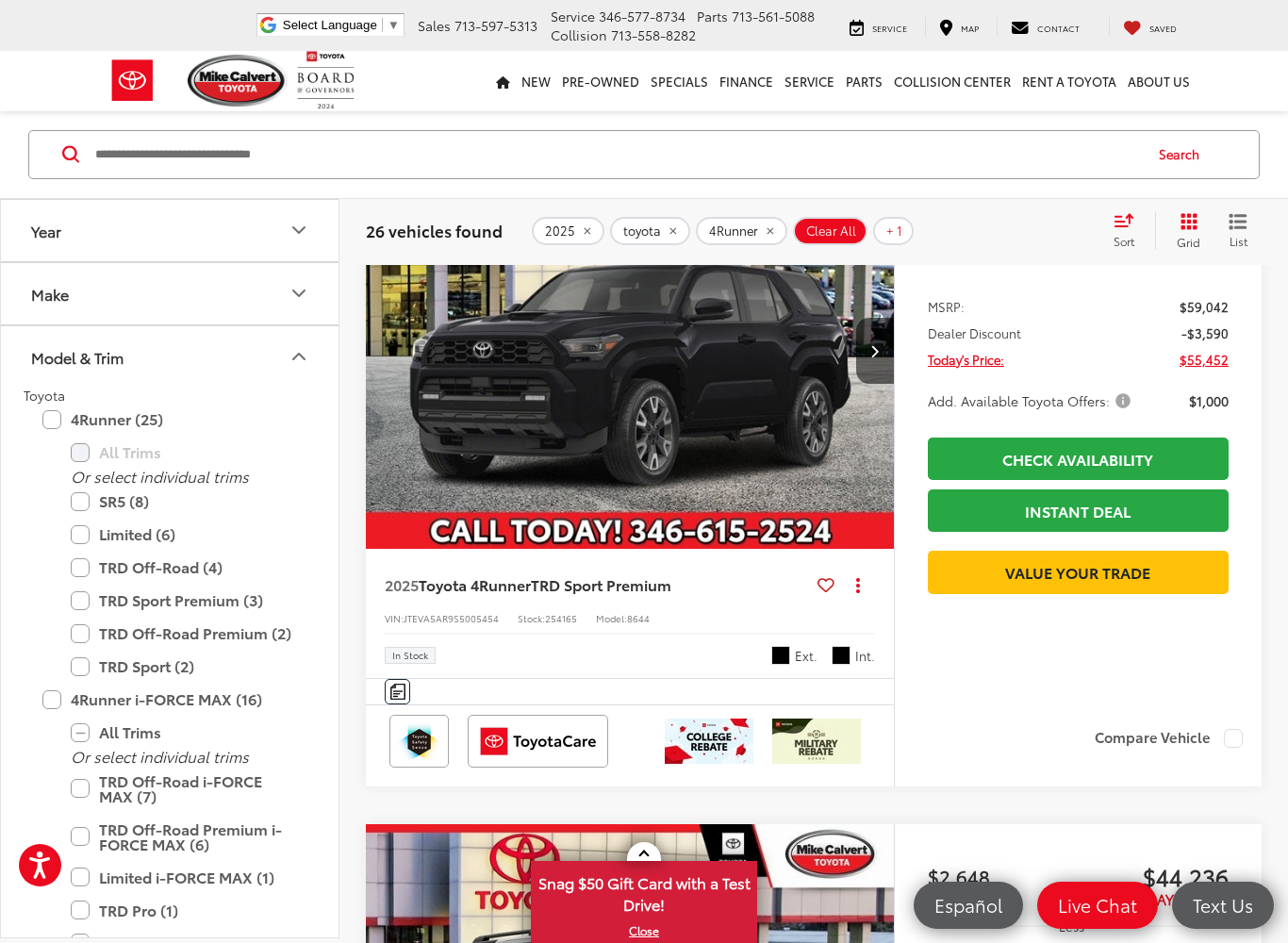 scroll, scrollTop: 225, scrollLeft: 0, axis: vertical 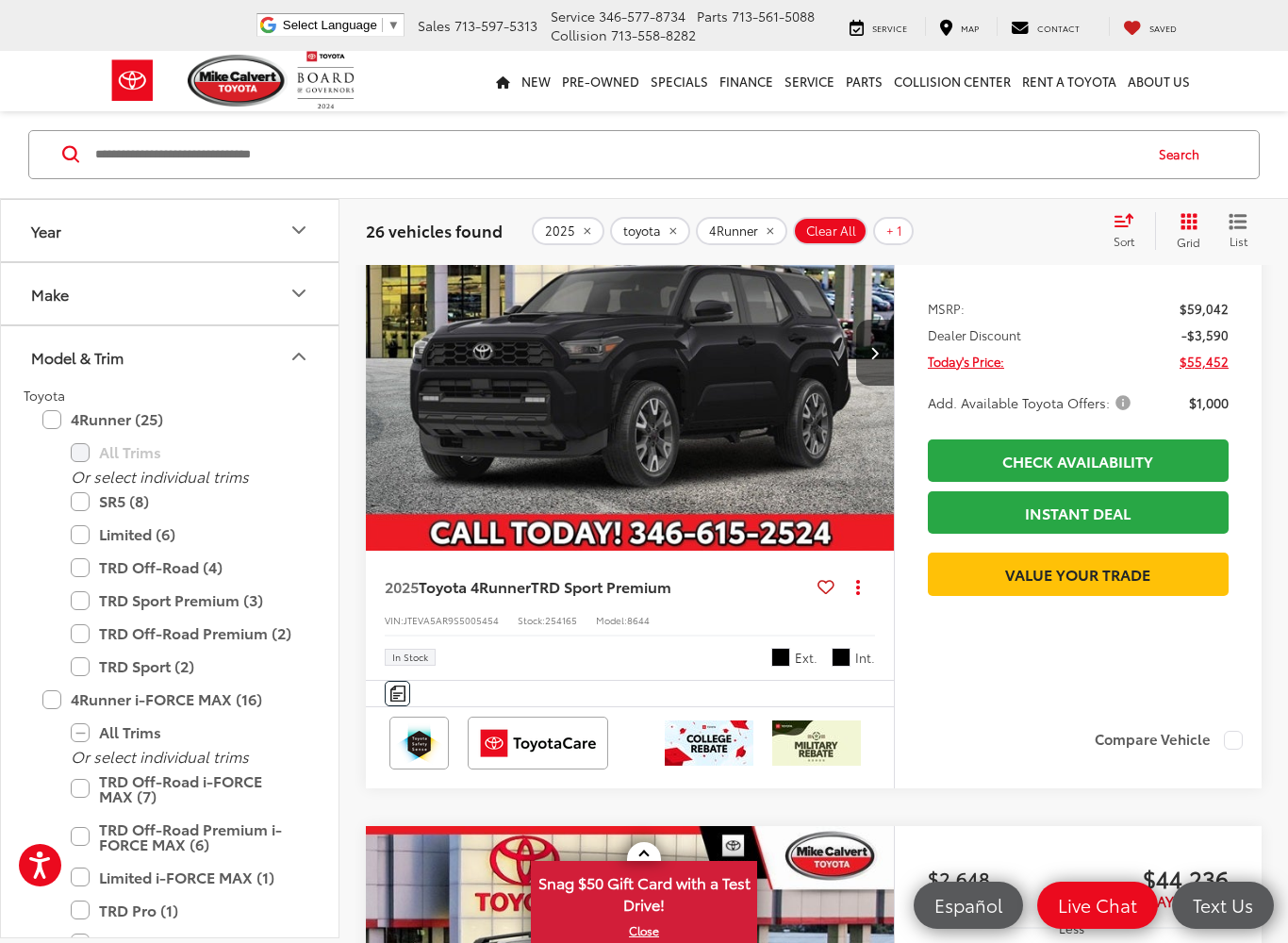 click on "TRD Off-Road i-FORCE MAX (7)" at bounding box center [184, 788] 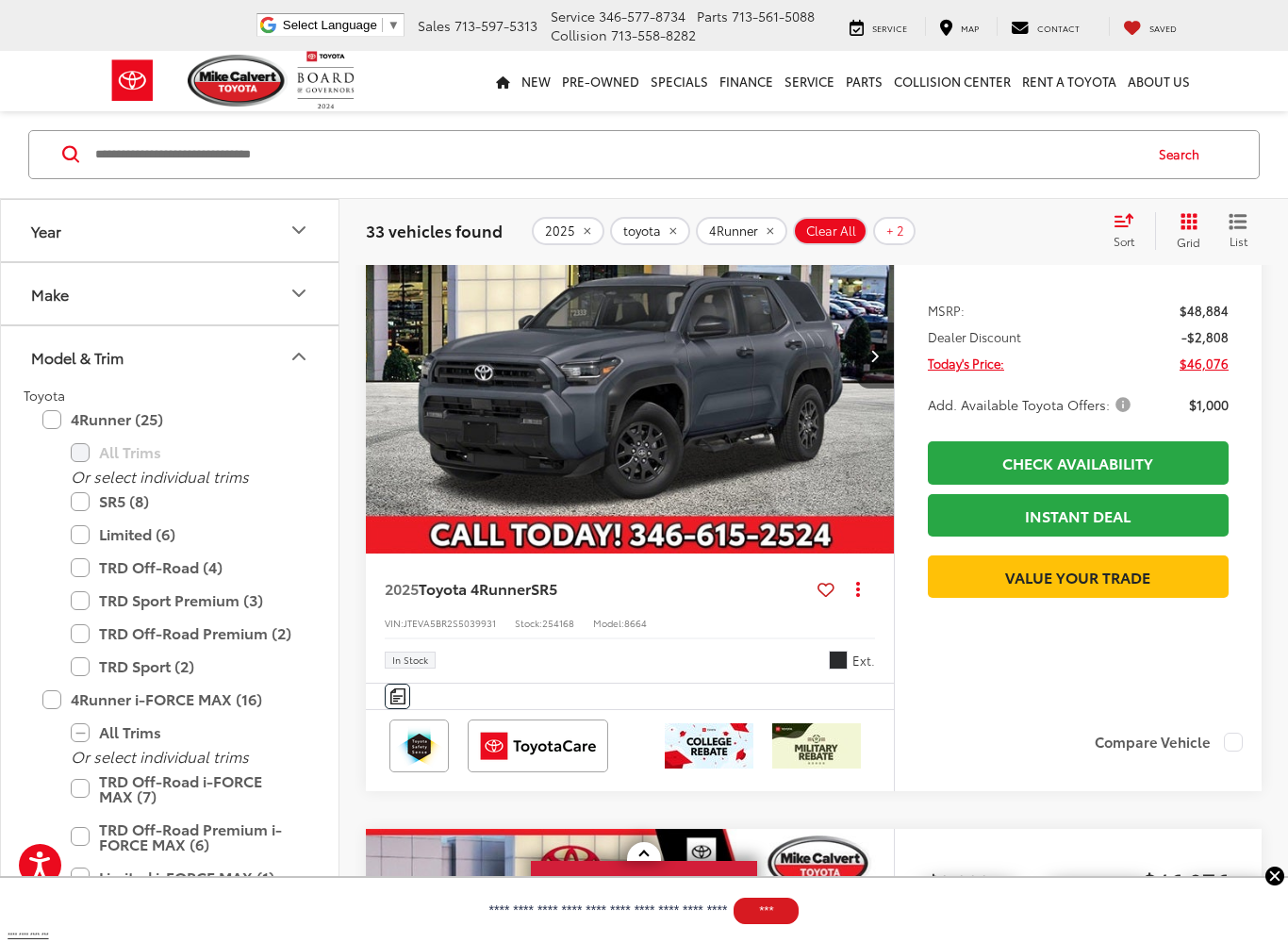 scroll, scrollTop: 3604, scrollLeft: 0, axis: vertical 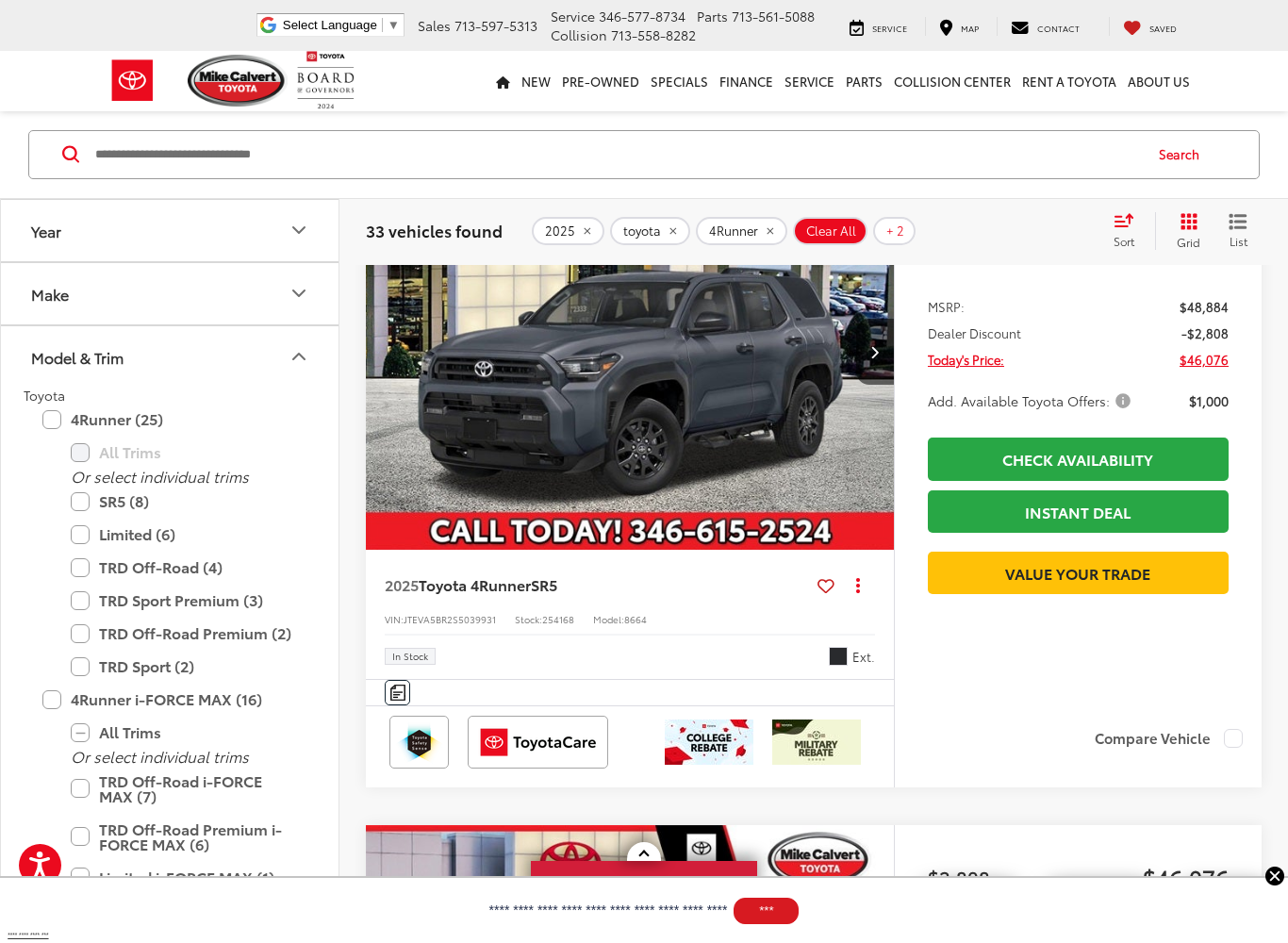 click at bounding box center (874, 352) 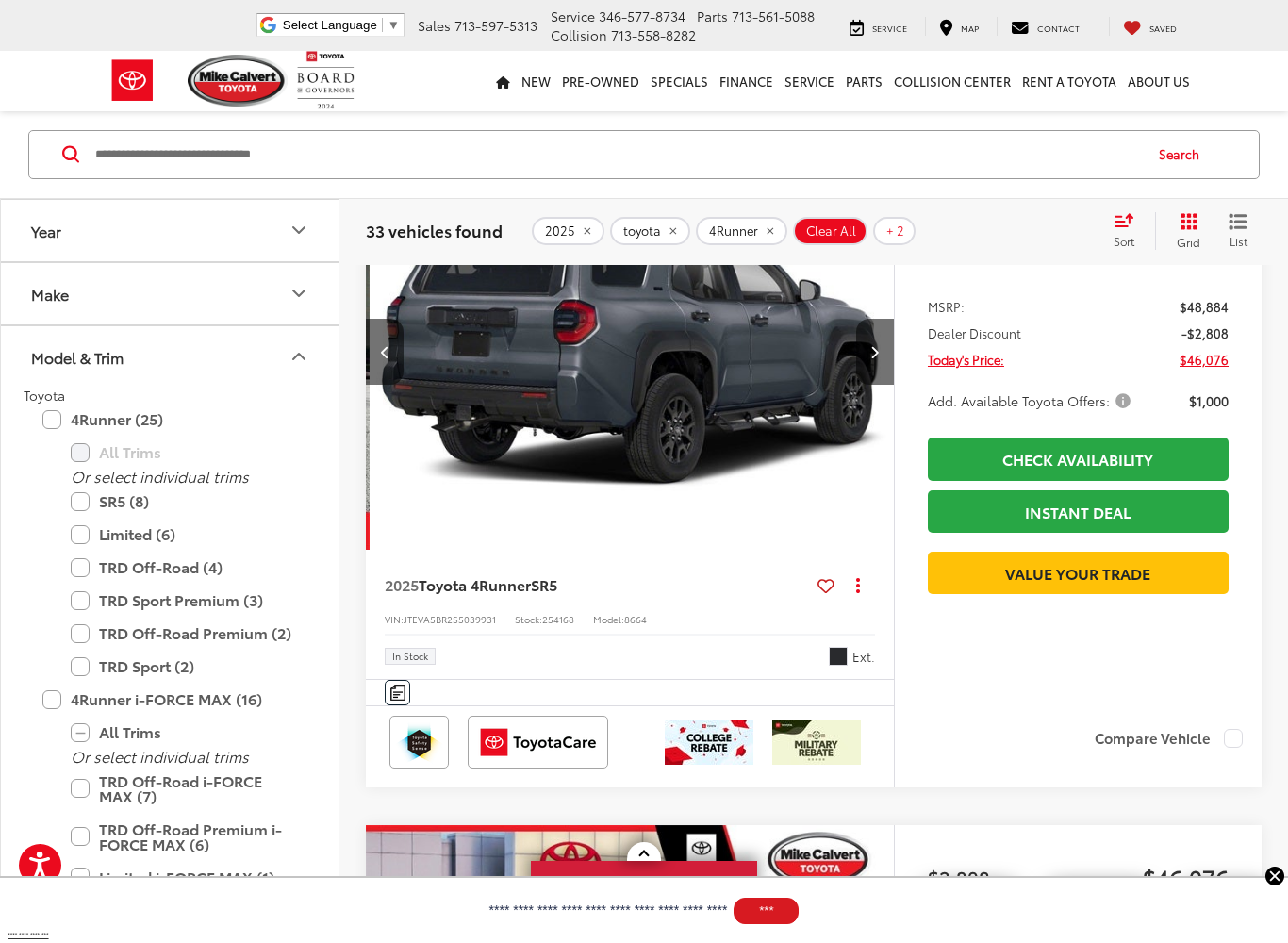scroll, scrollTop: 0, scrollLeft: 531, axis: horizontal 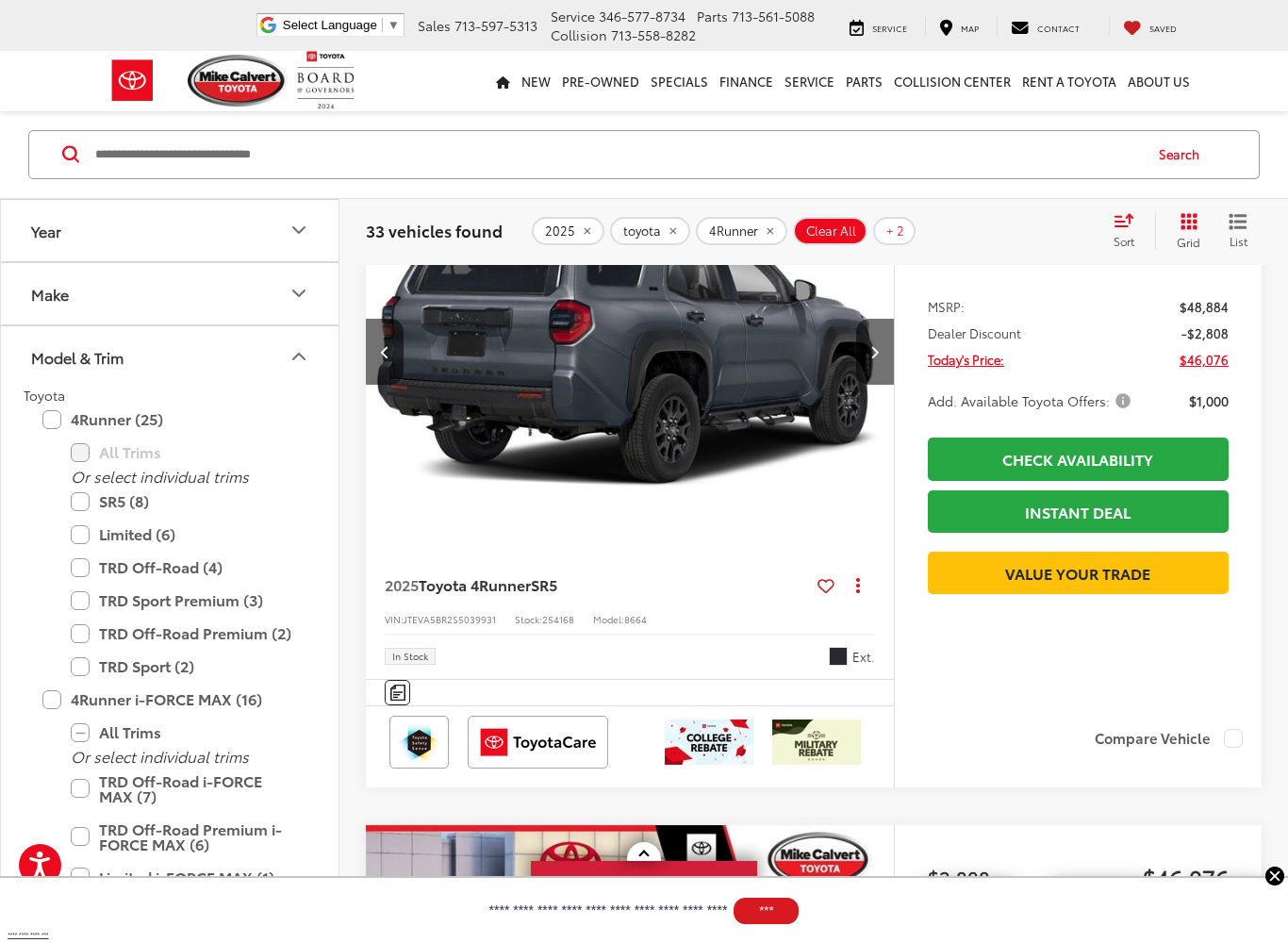 click at bounding box center (875, 352) 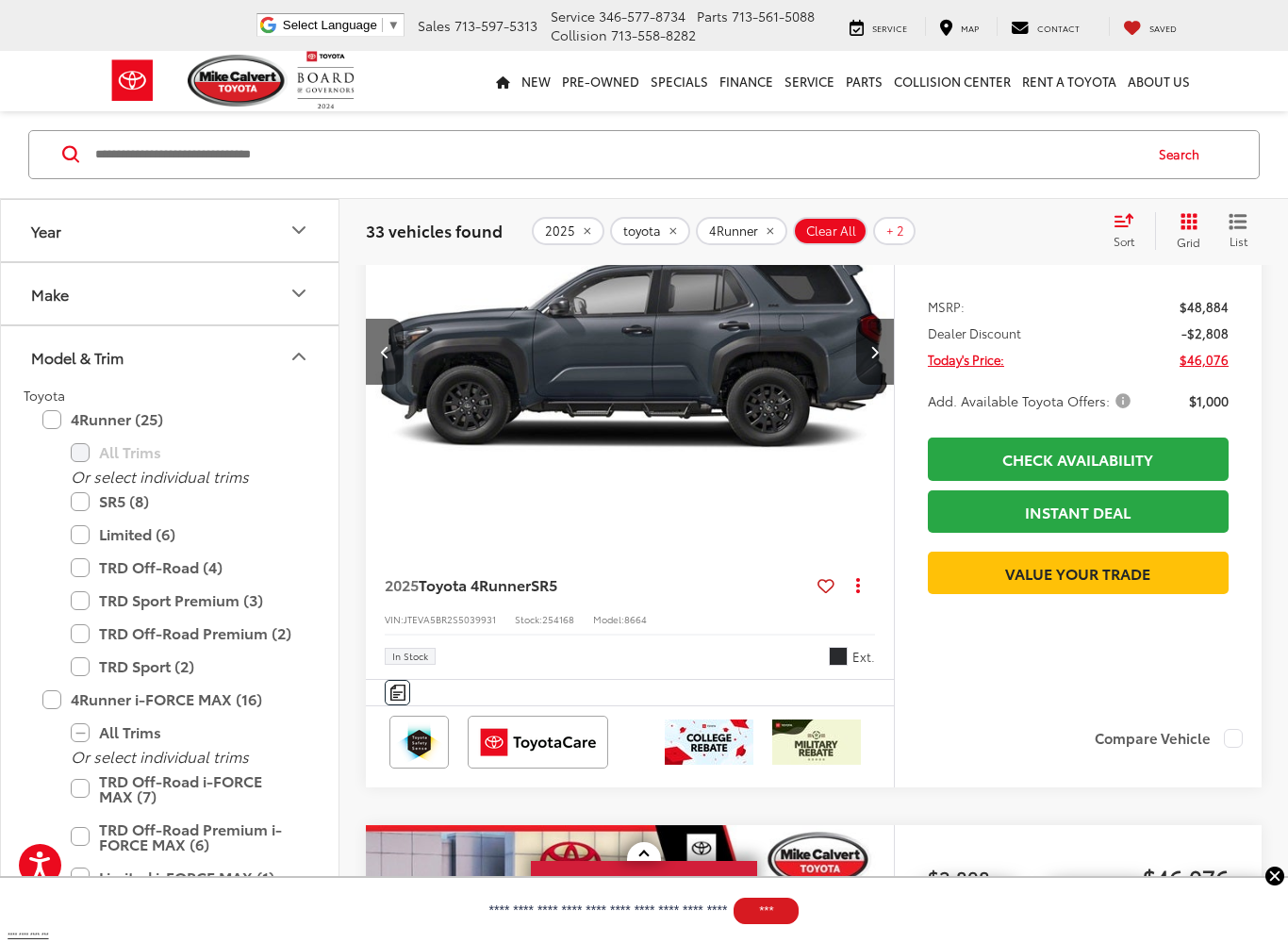 scroll, scrollTop: 0, scrollLeft: 1062, axis: horizontal 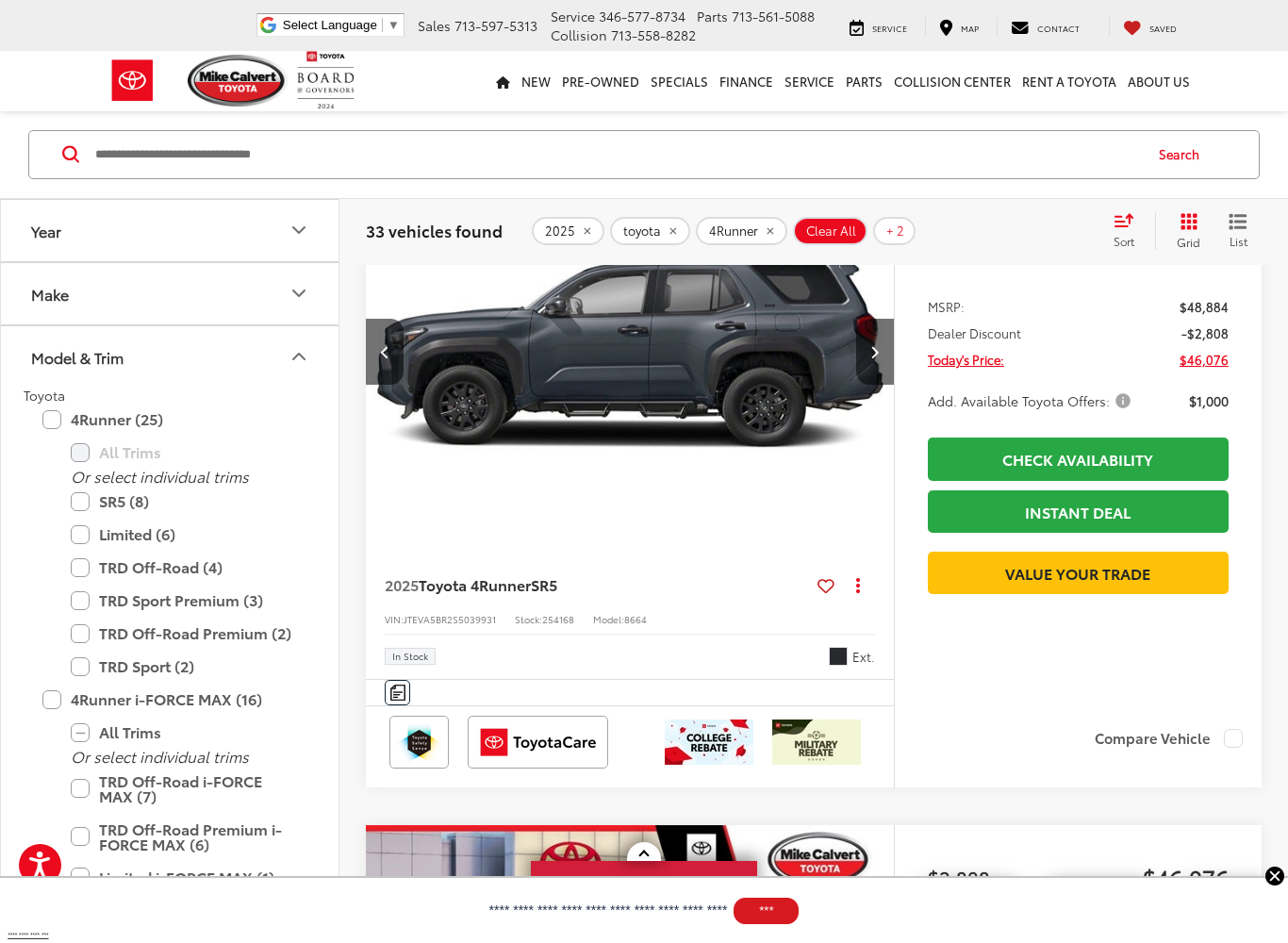 click at bounding box center [875, 352] 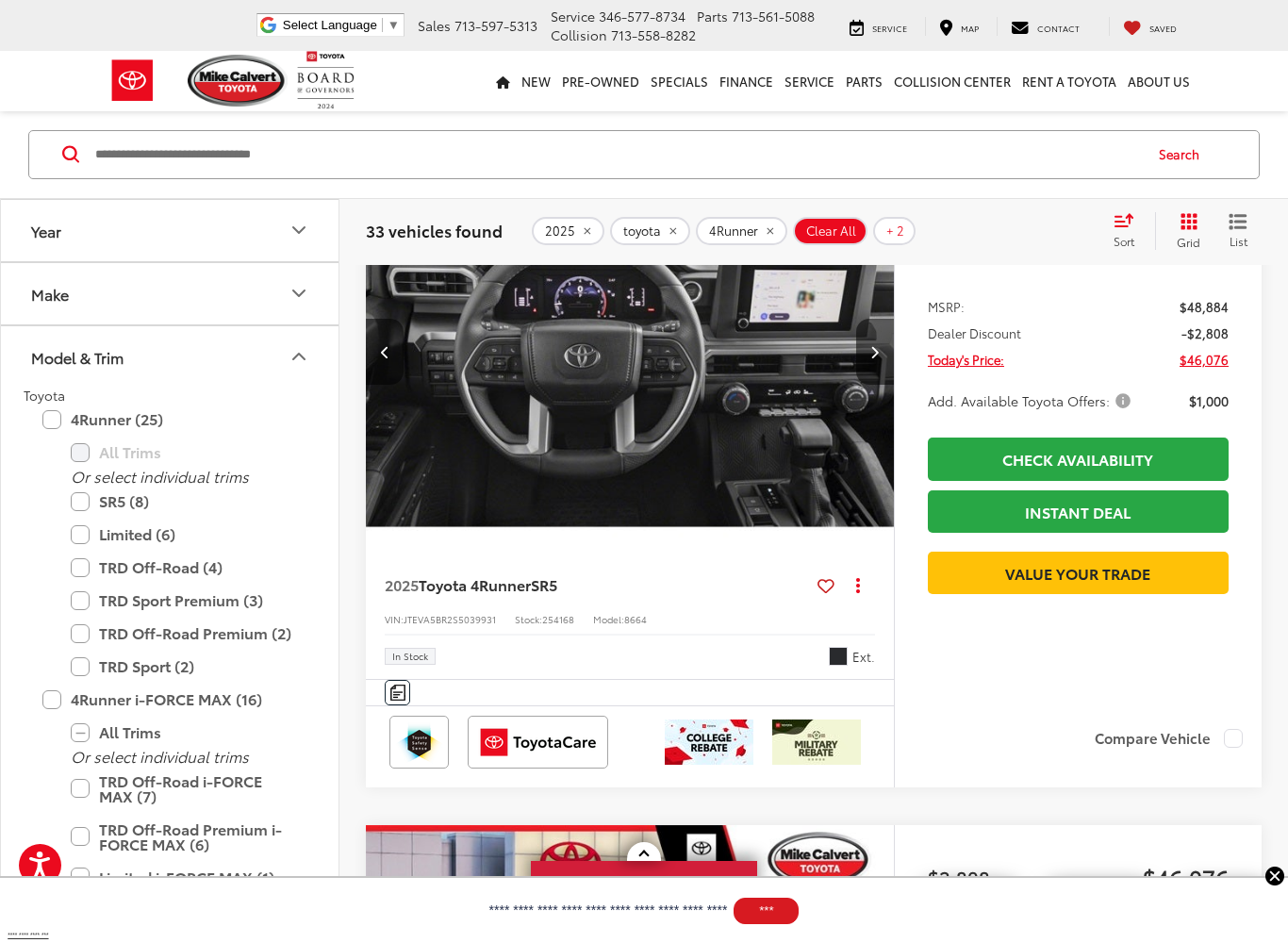 click at bounding box center (875, 352) 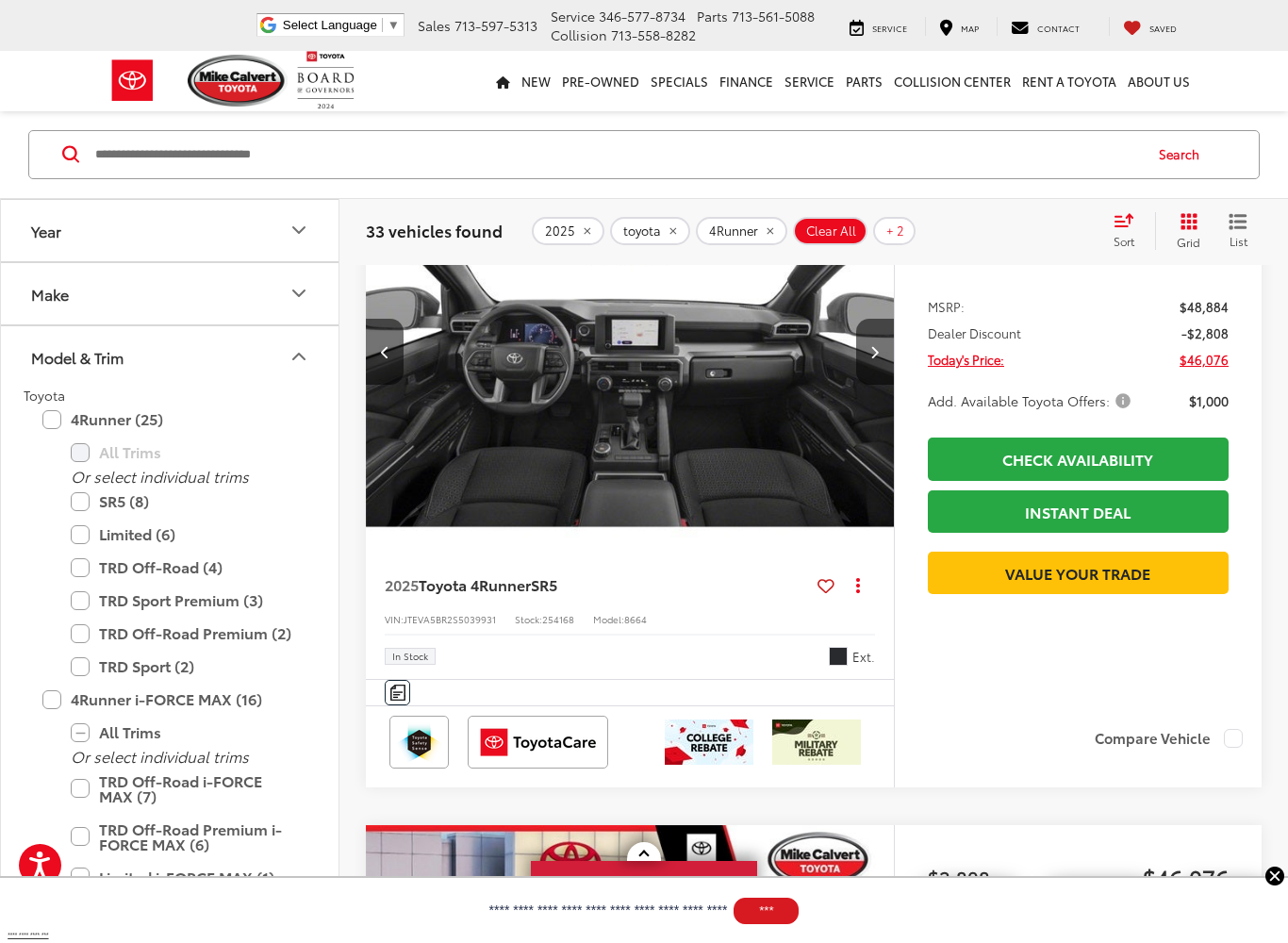scroll, scrollTop: 0, scrollLeft: 2123, axis: horizontal 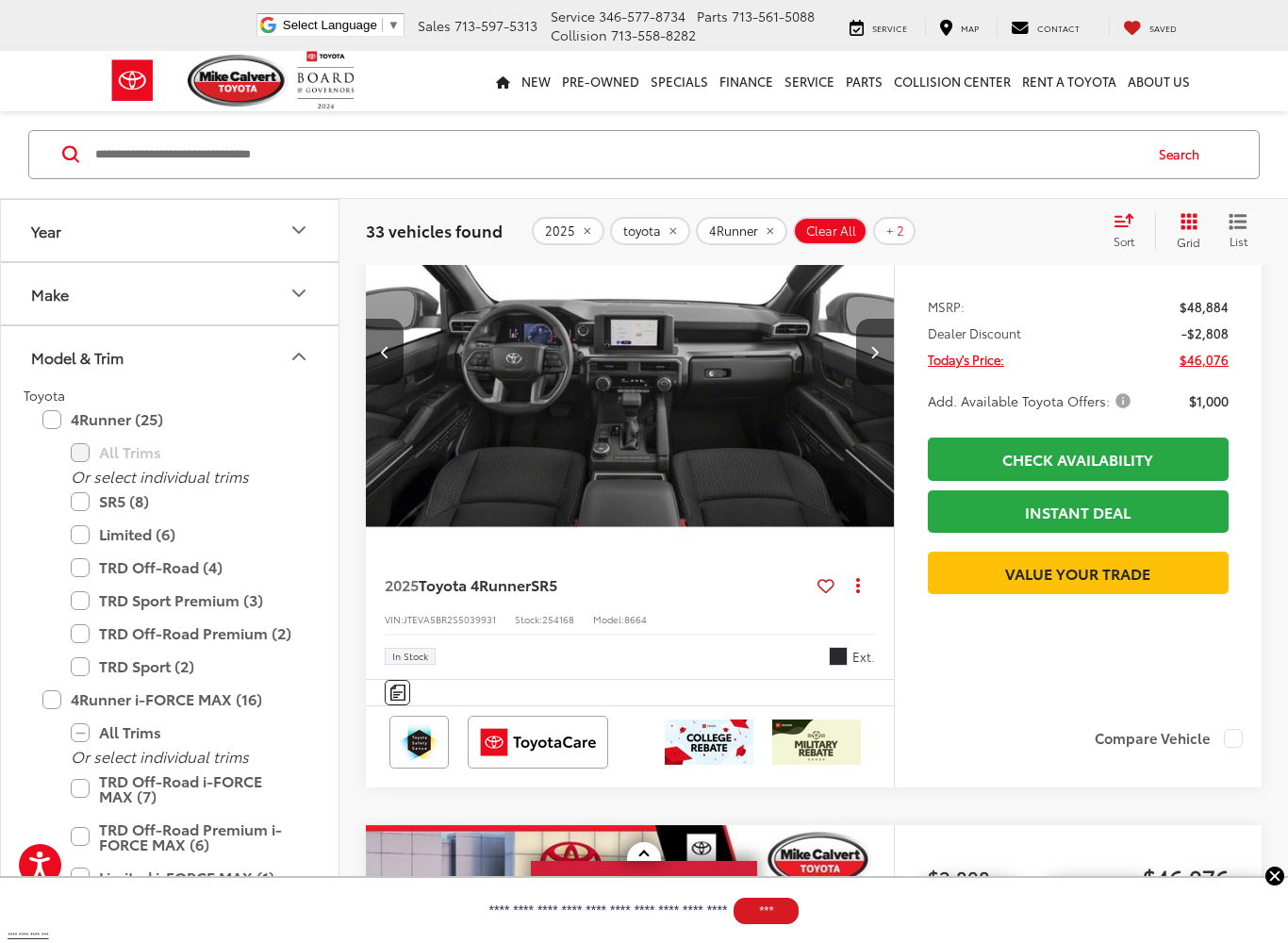click at bounding box center (875, 352) 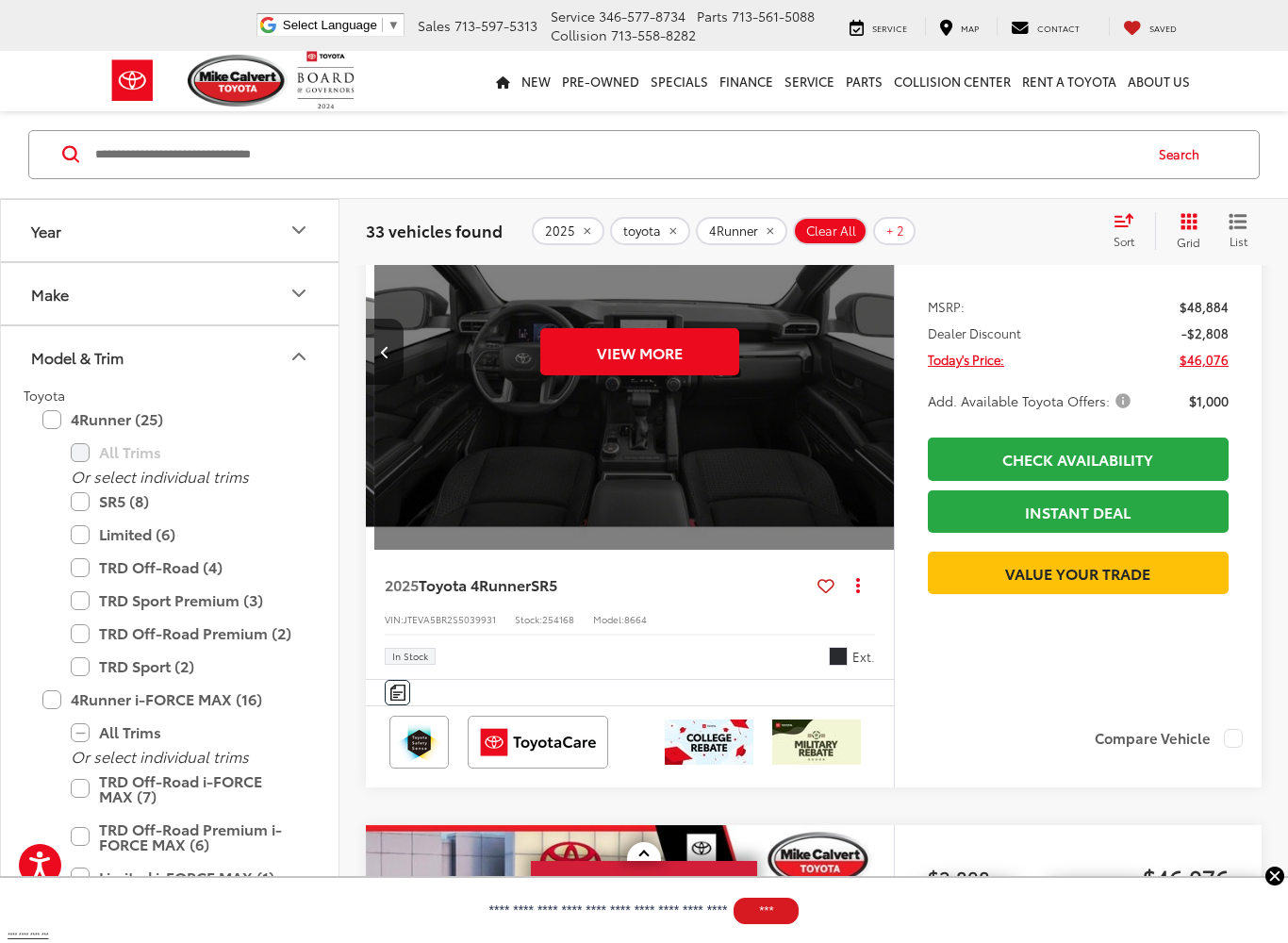 scroll, scrollTop: 0, scrollLeft: 2654, axis: horizontal 